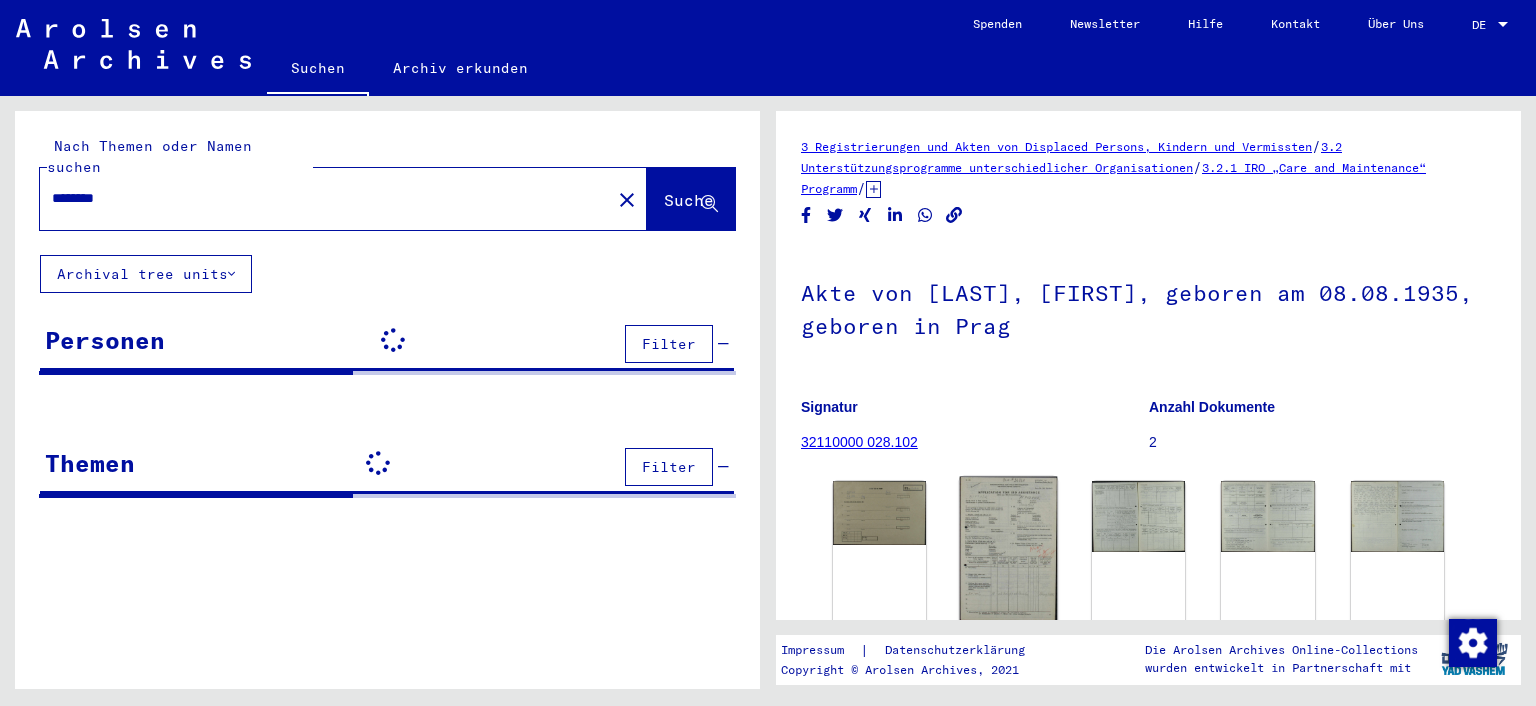 scroll, scrollTop: 0, scrollLeft: 0, axis: both 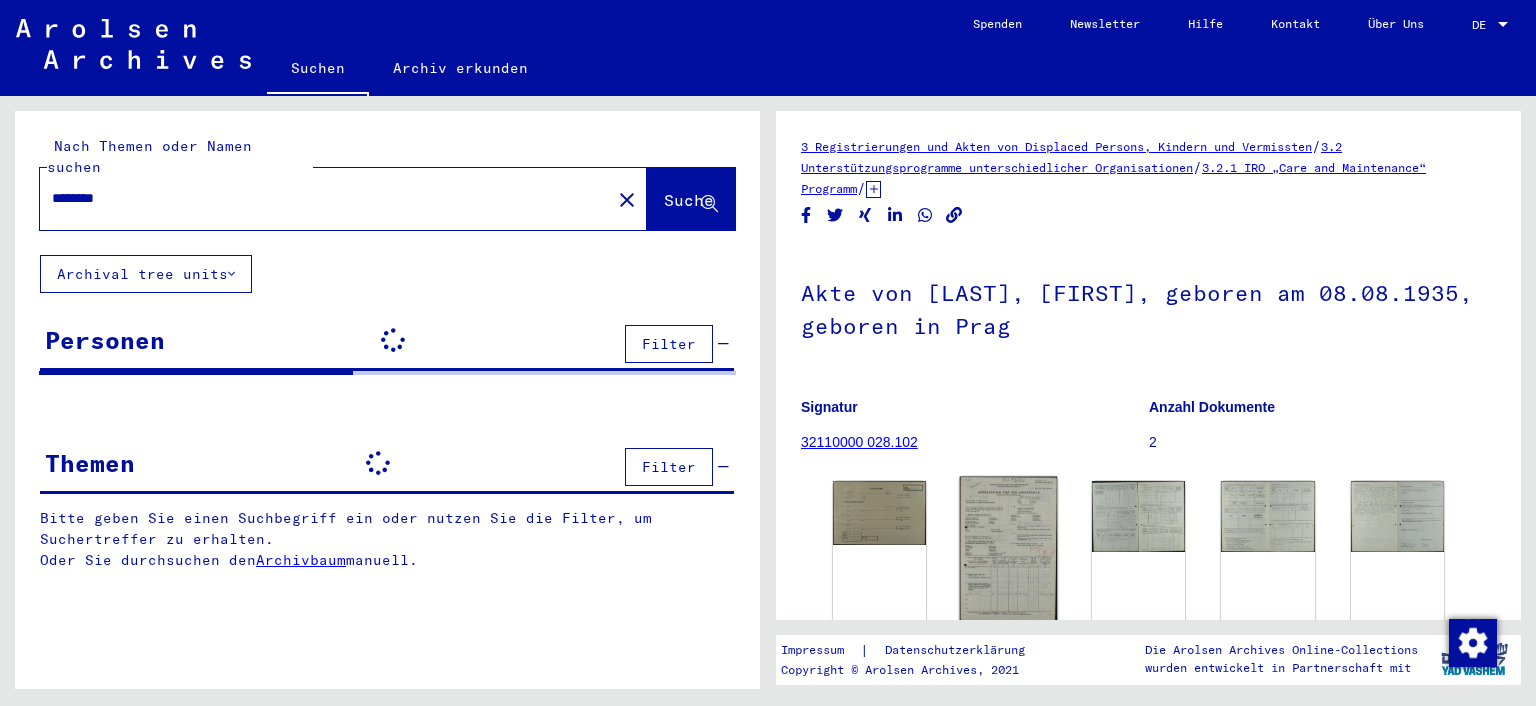 click 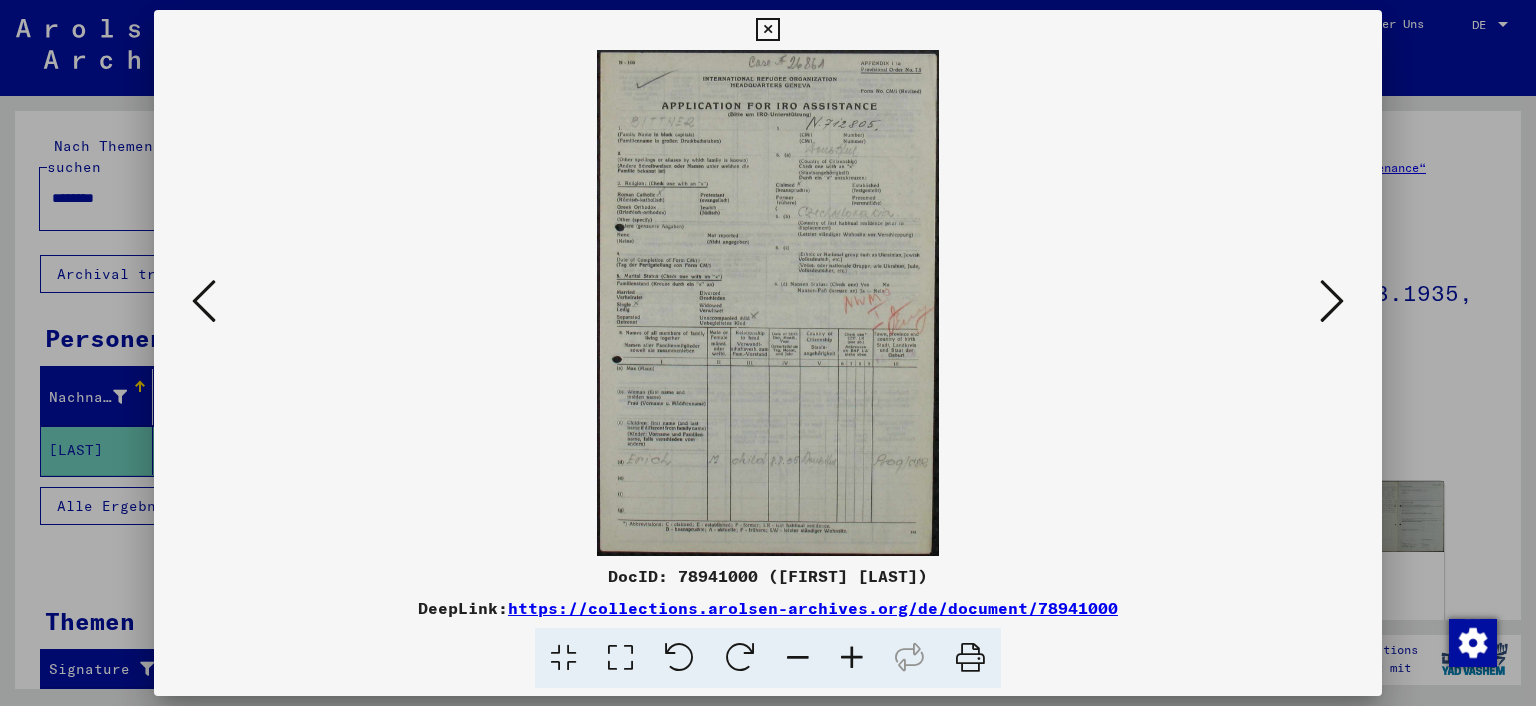 click at bounding box center (852, 658) 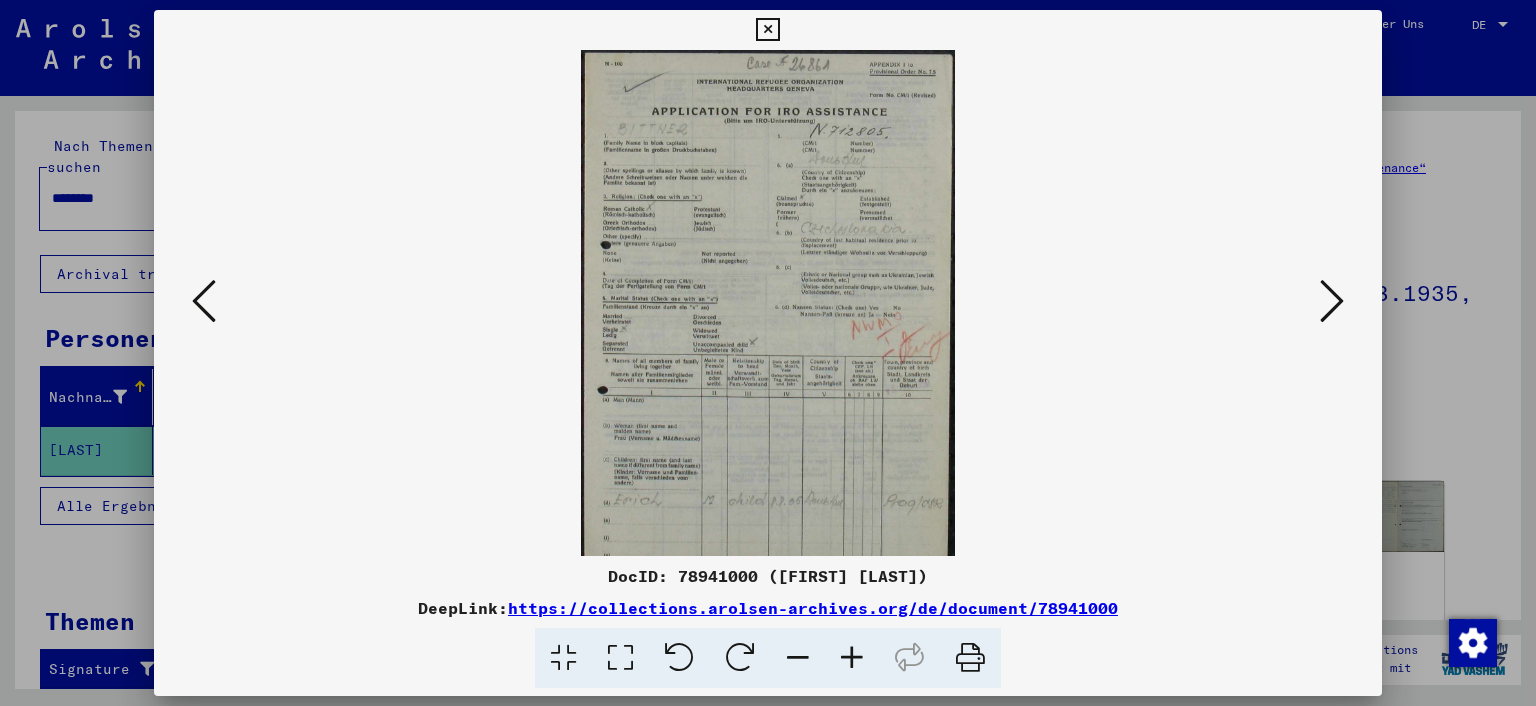click at bounding box center (852, 658) 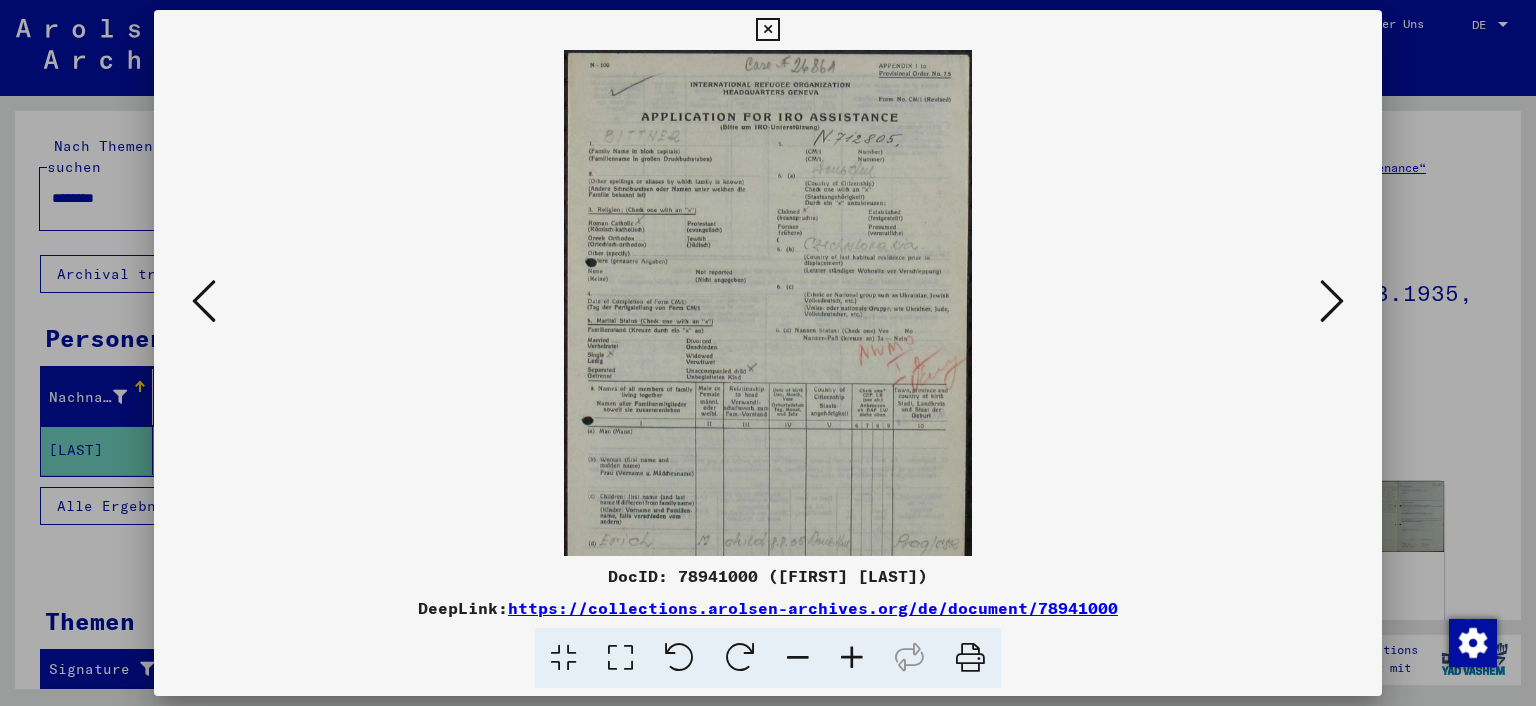 click at bounding box center [852, 658] 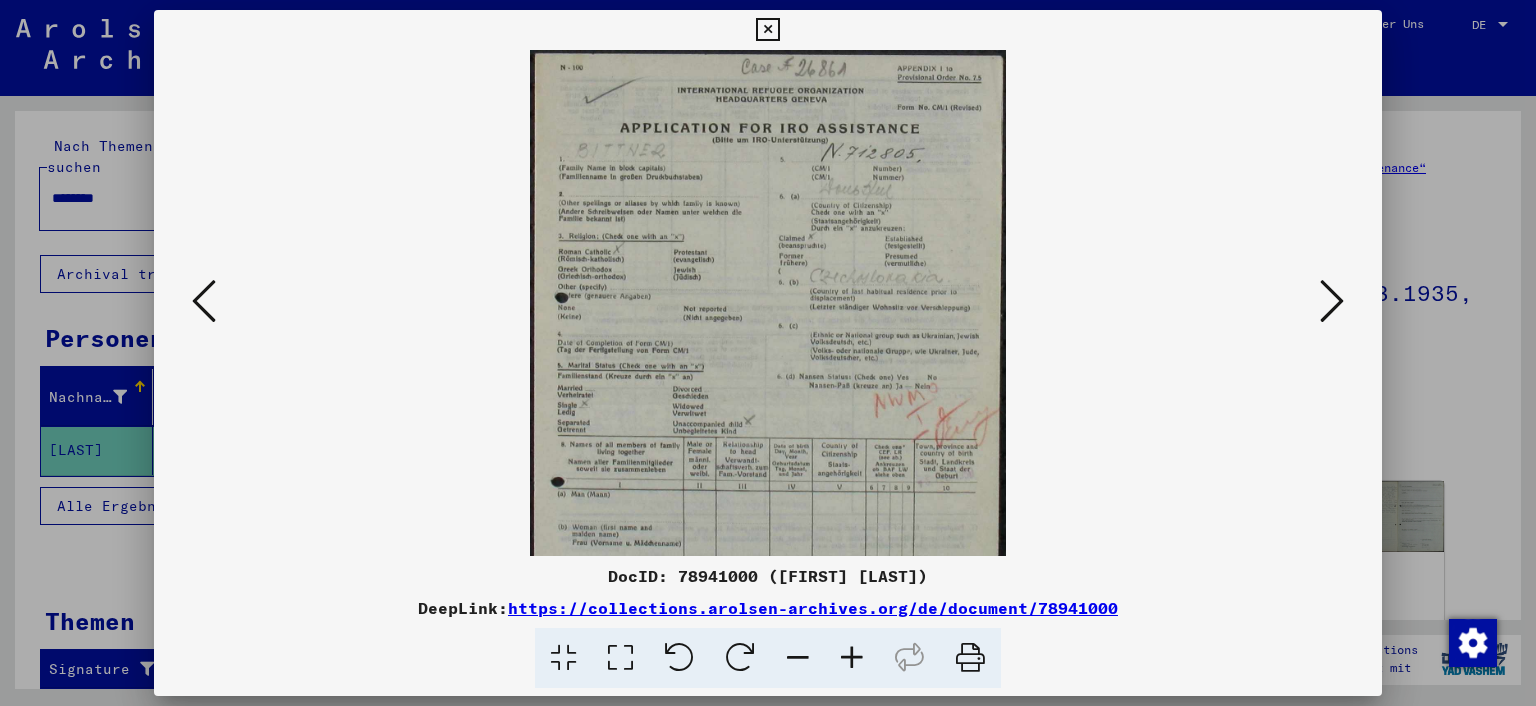 click at bounding box center [852, 658] 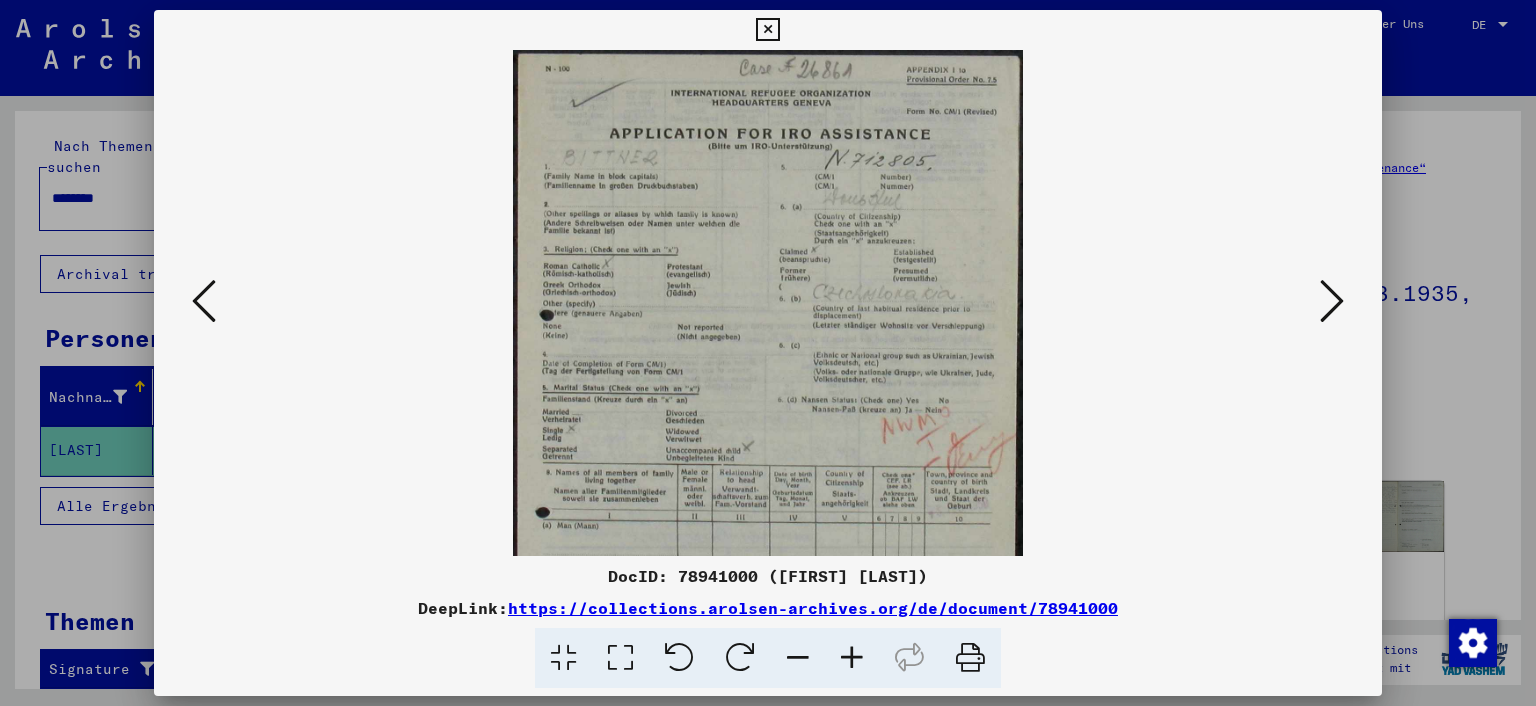 click at bounding box center (852, 658) 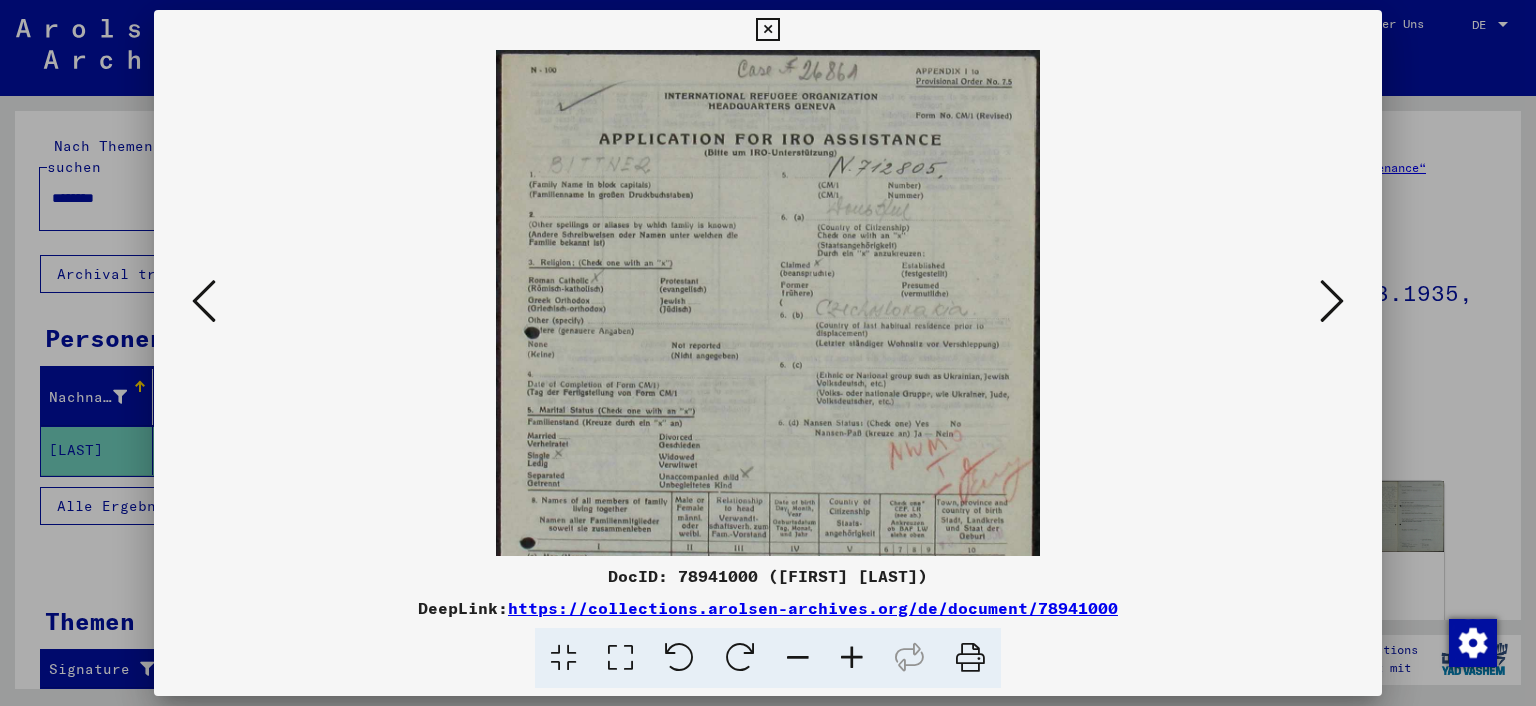 click at bounding box center (852, 658) 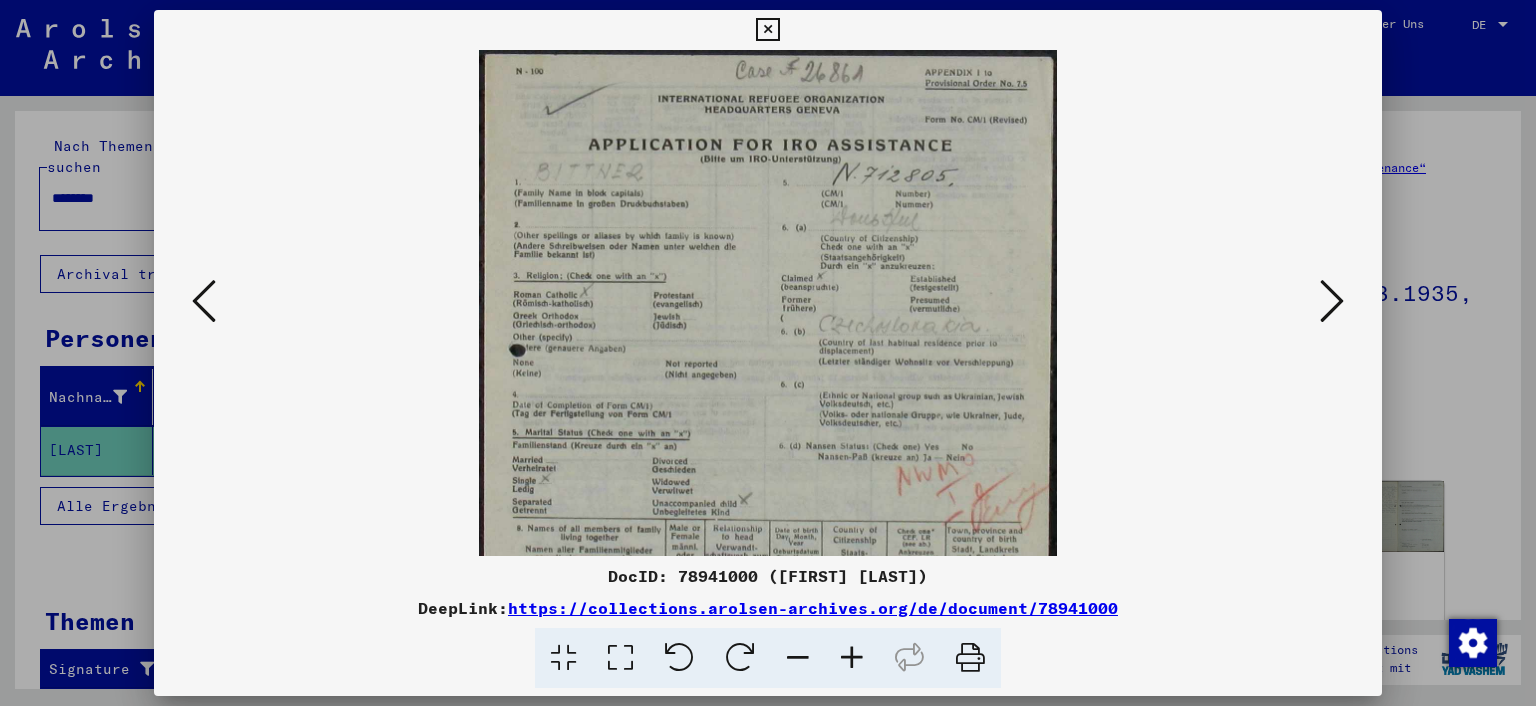 click at bounding box center [852, 658] 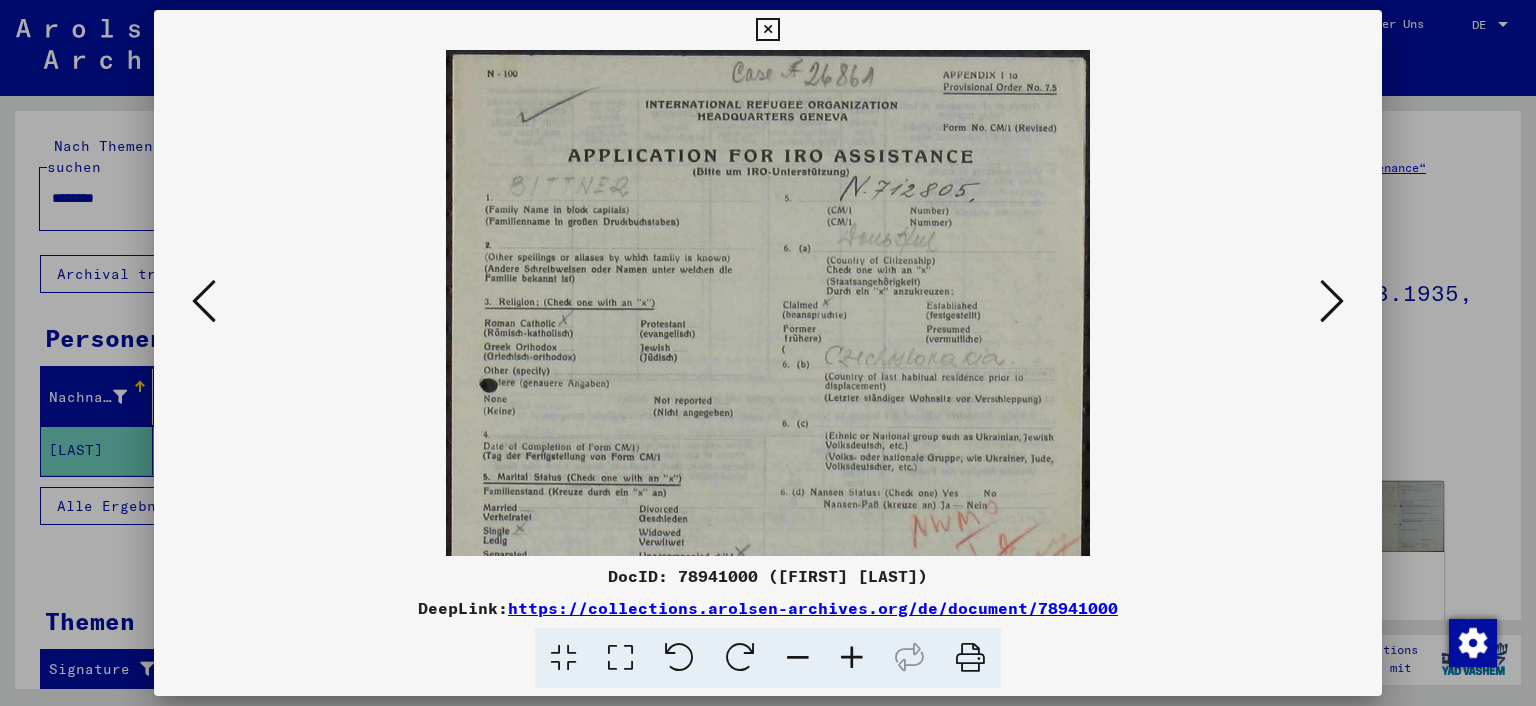 click at bounding box center (852, 658) 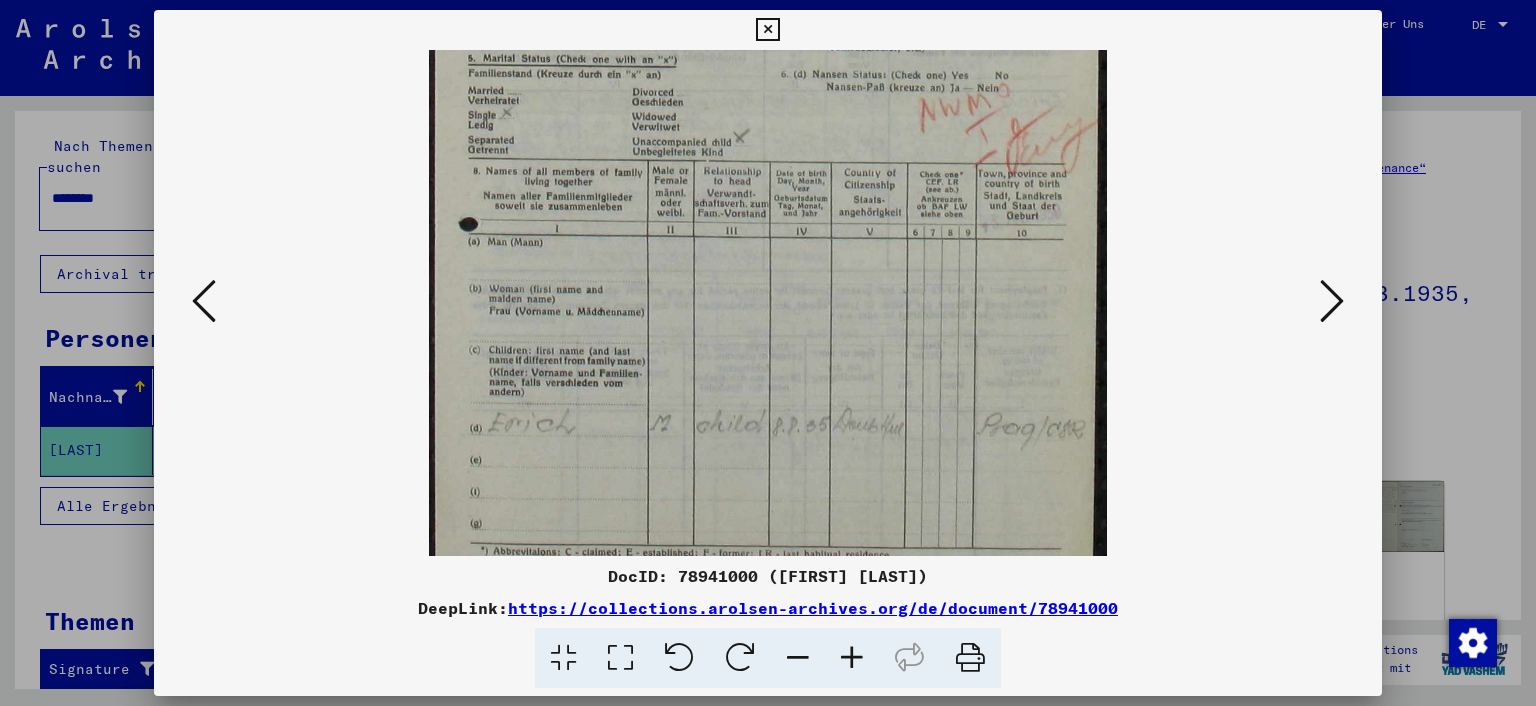 scroll, scrollTop: 457, scrollLeft: 0, axis: vertical 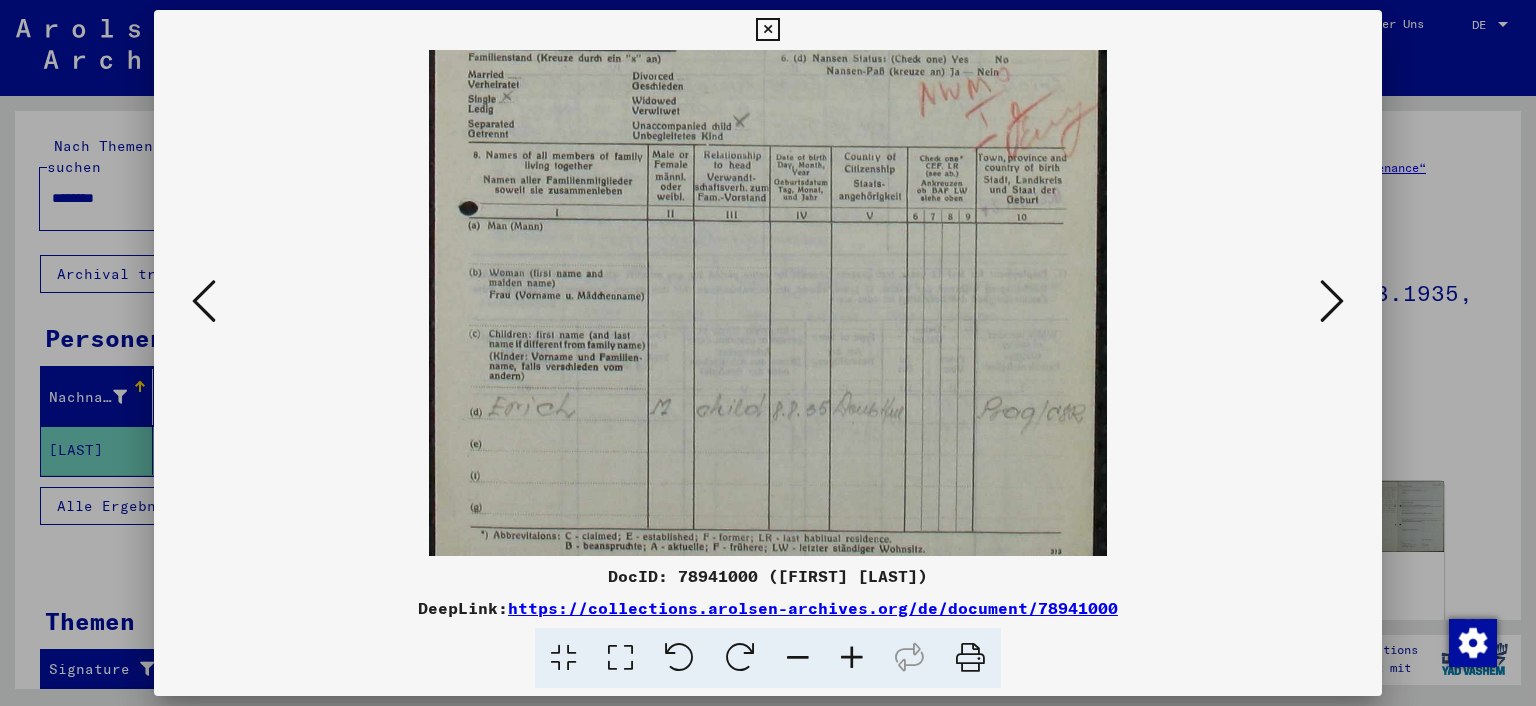 drag, startPoint x: 742, startPoint y: 450, endPoint x: 675, endPoint y: -3, distance: 457.92795 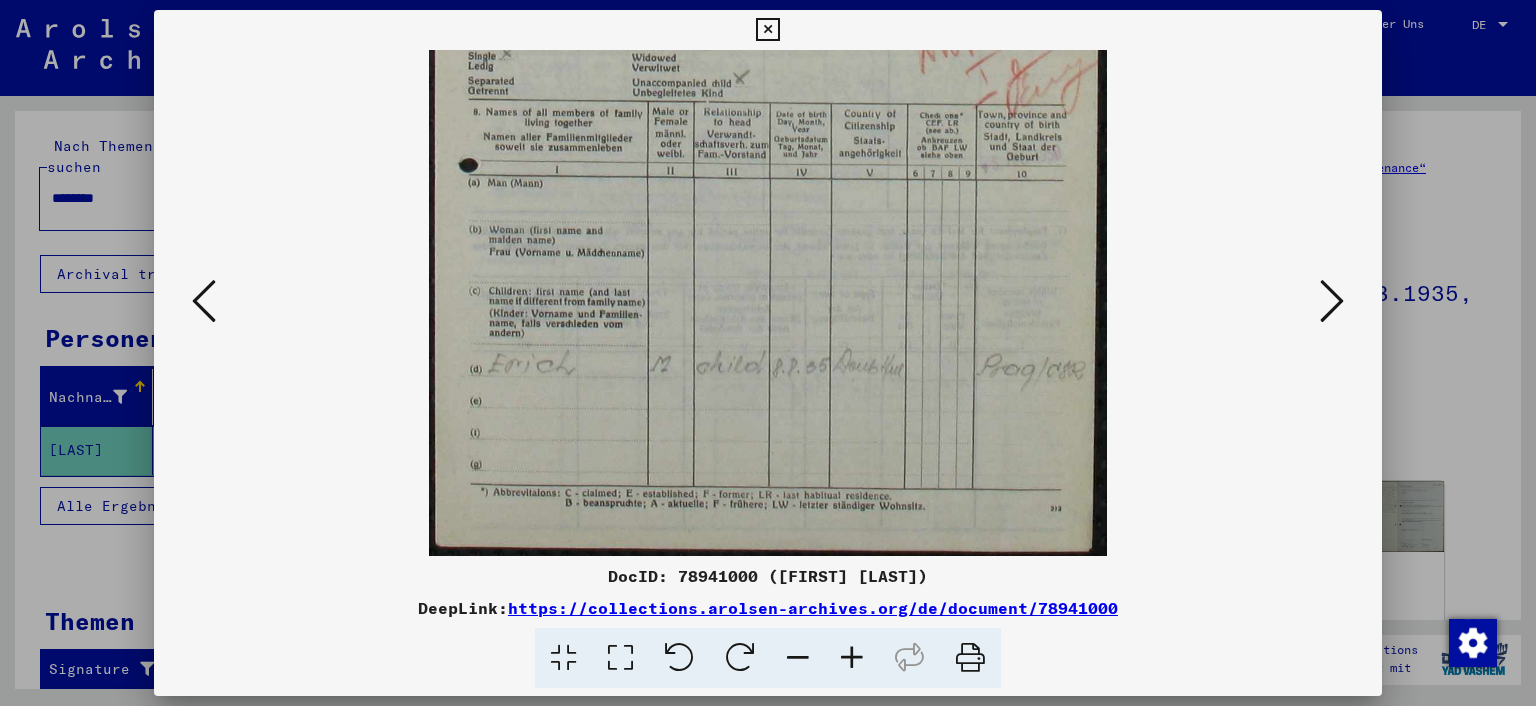 drag, startPoint x: 867, startPoint y: 367, endPoint x: 801, endPoint y: 191, distance: 187.96808 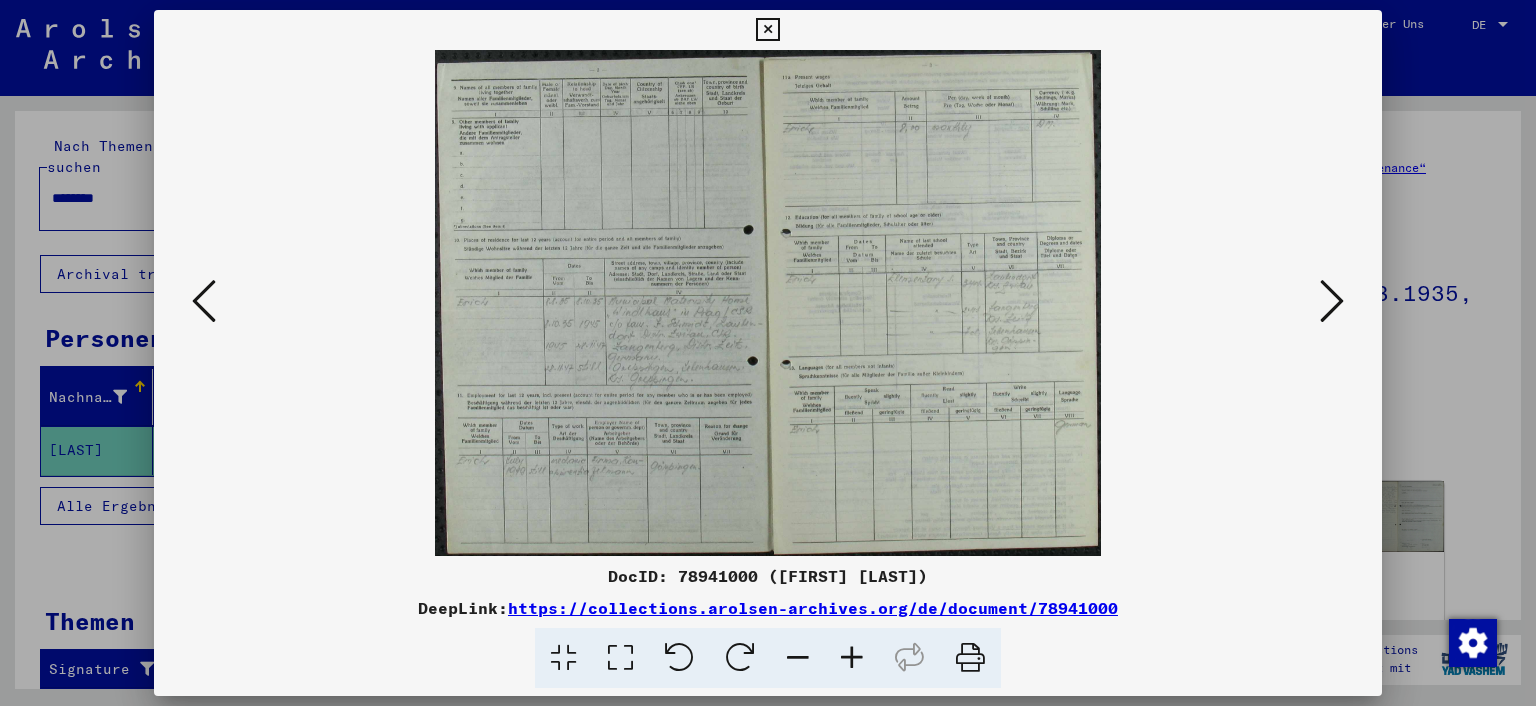 scroll, scrollTop: 0, scrollLeft: 0, axis: both 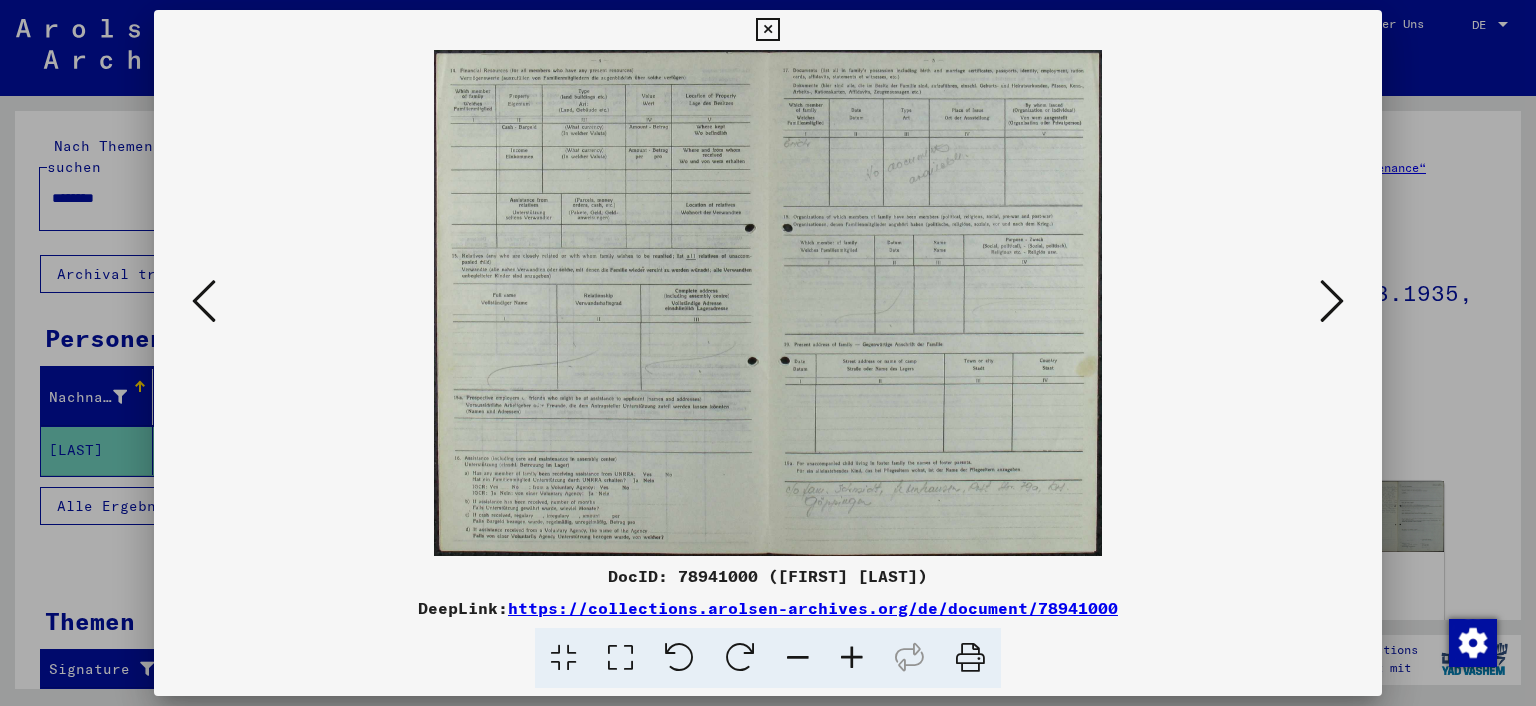 click at bounding box center [1332, 301] 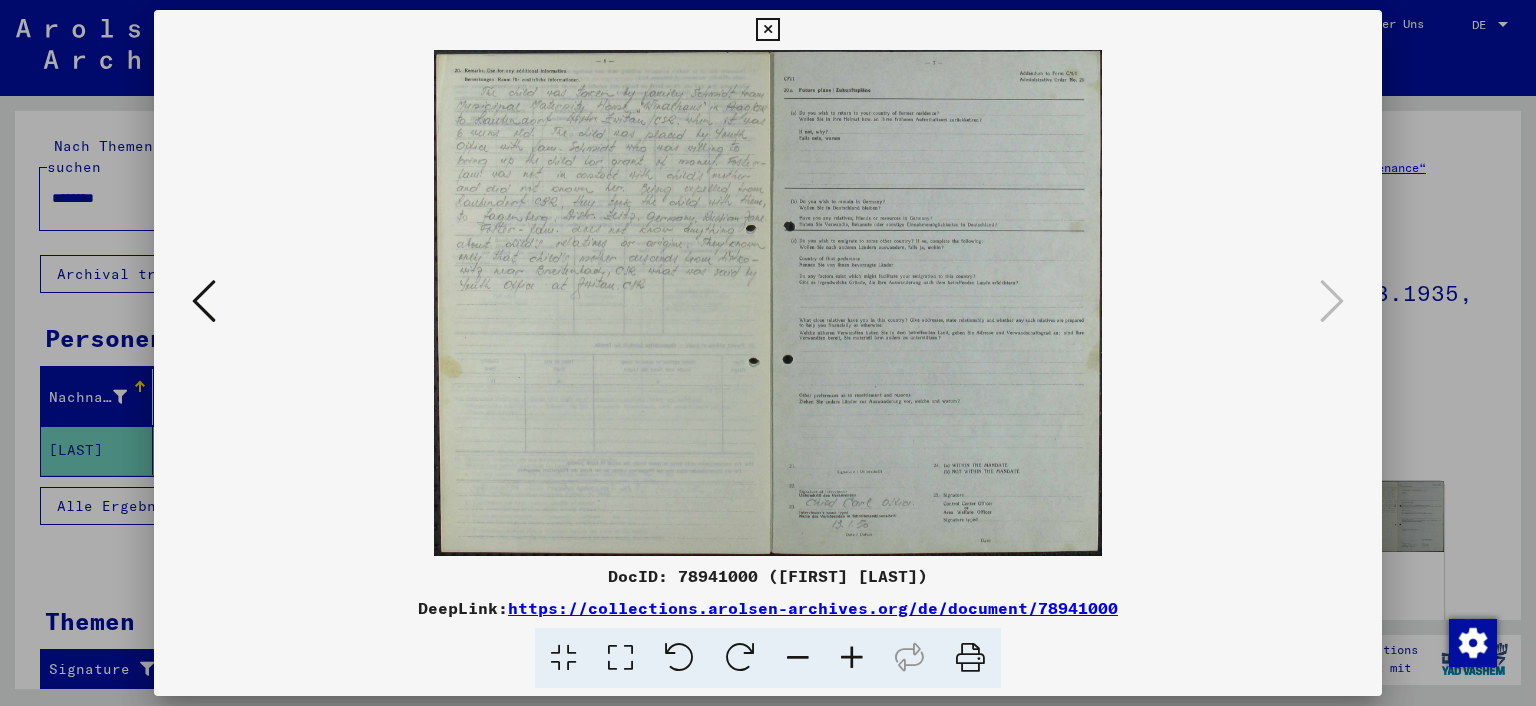 click at bounding box center (204, 301) 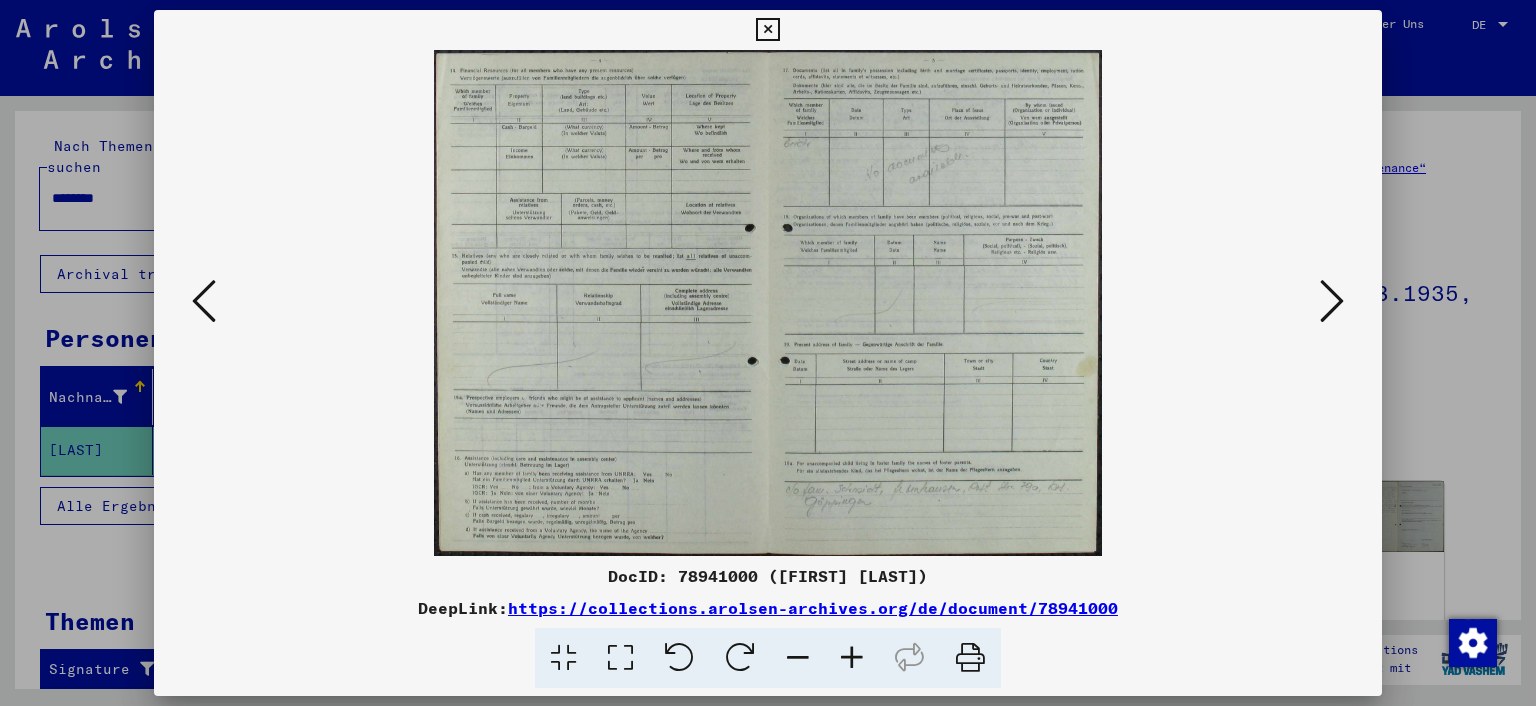 click at bounding box center [204, 301] 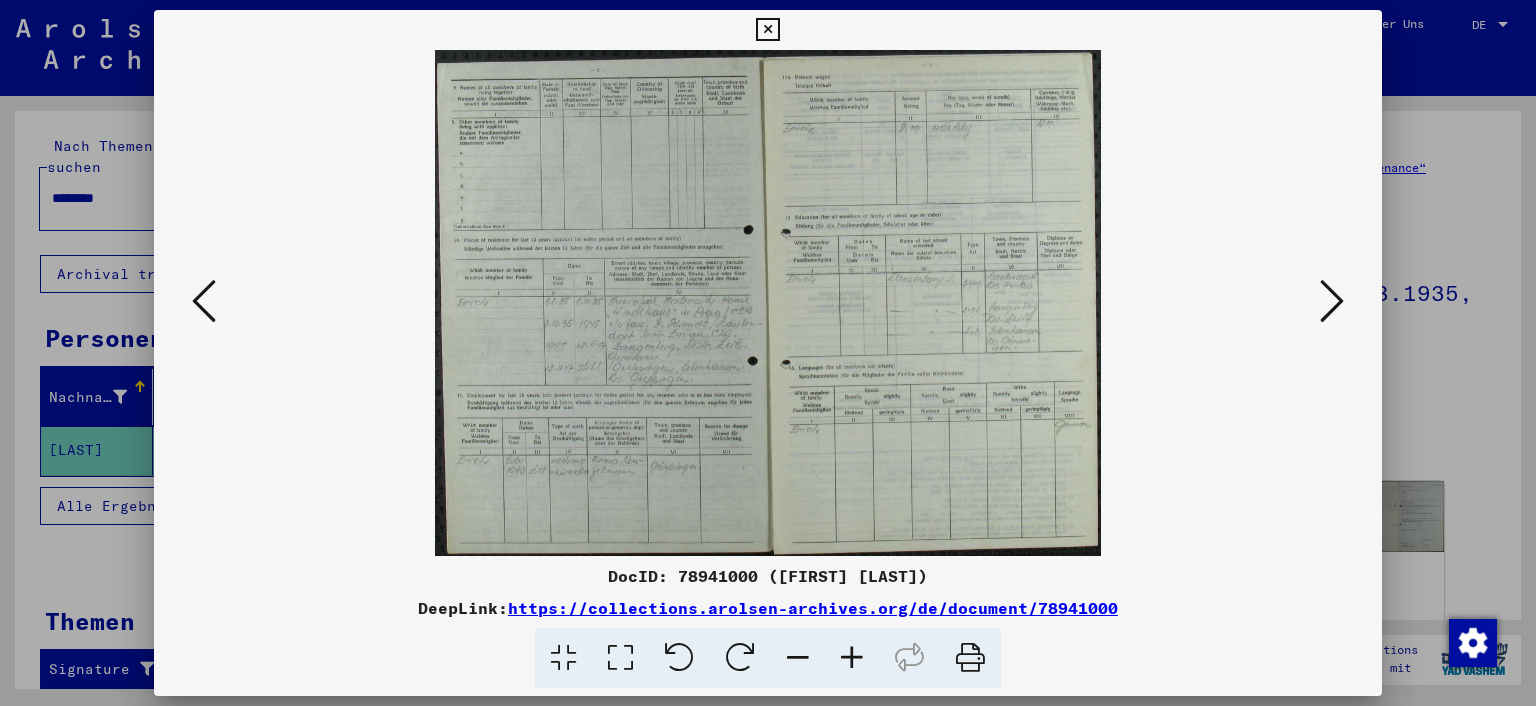 click at bounding box center (204, 301) 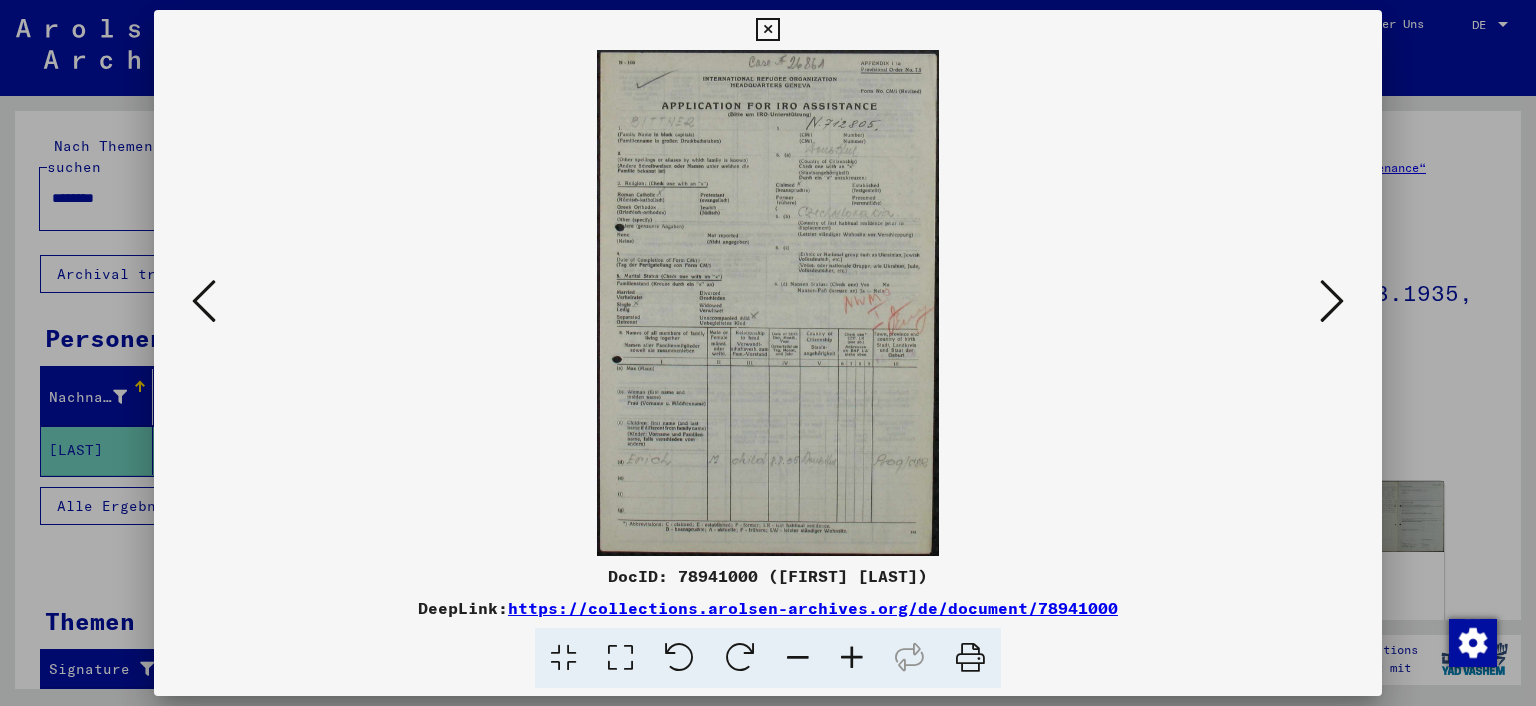 click at bounding box center (1332, 301) 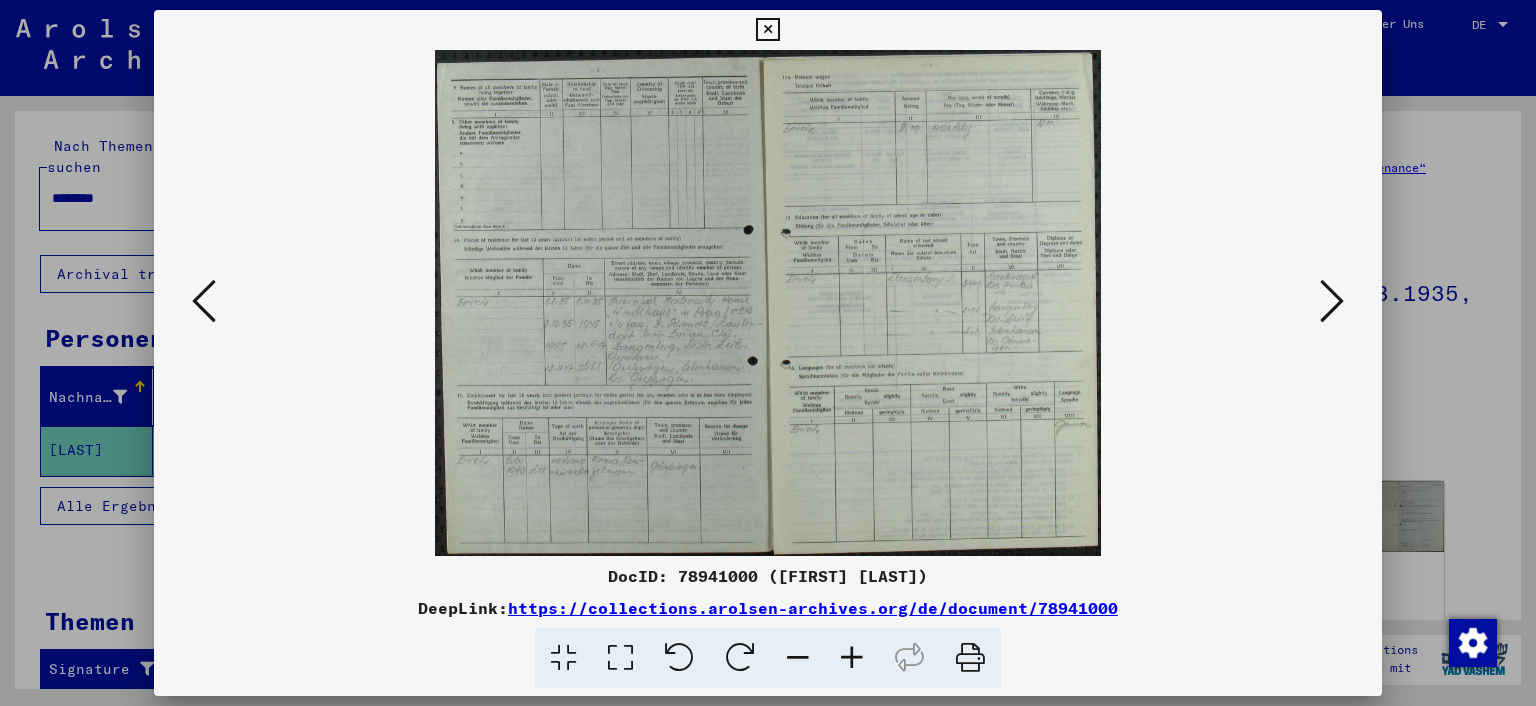 click at bounding box center (852, 658) 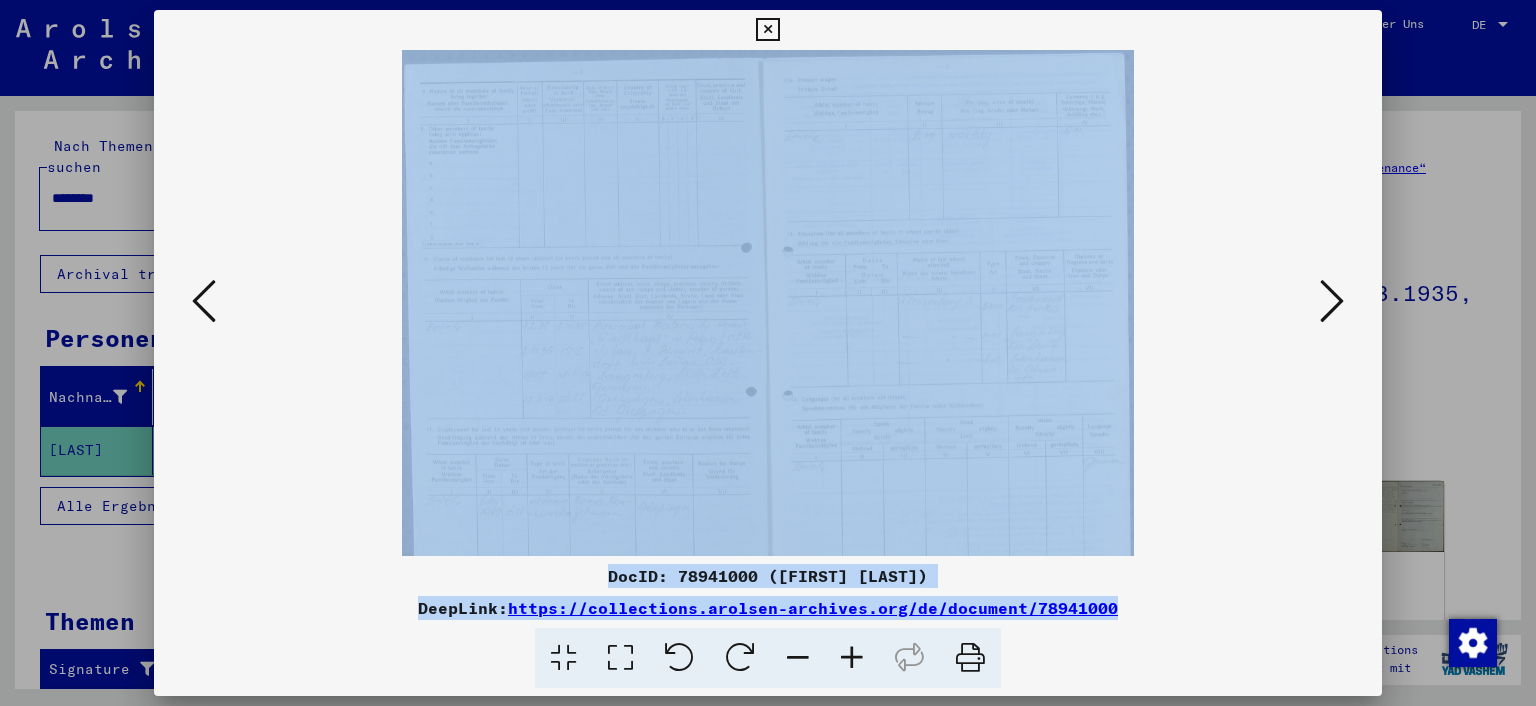 click at bounding box center (852, 658) 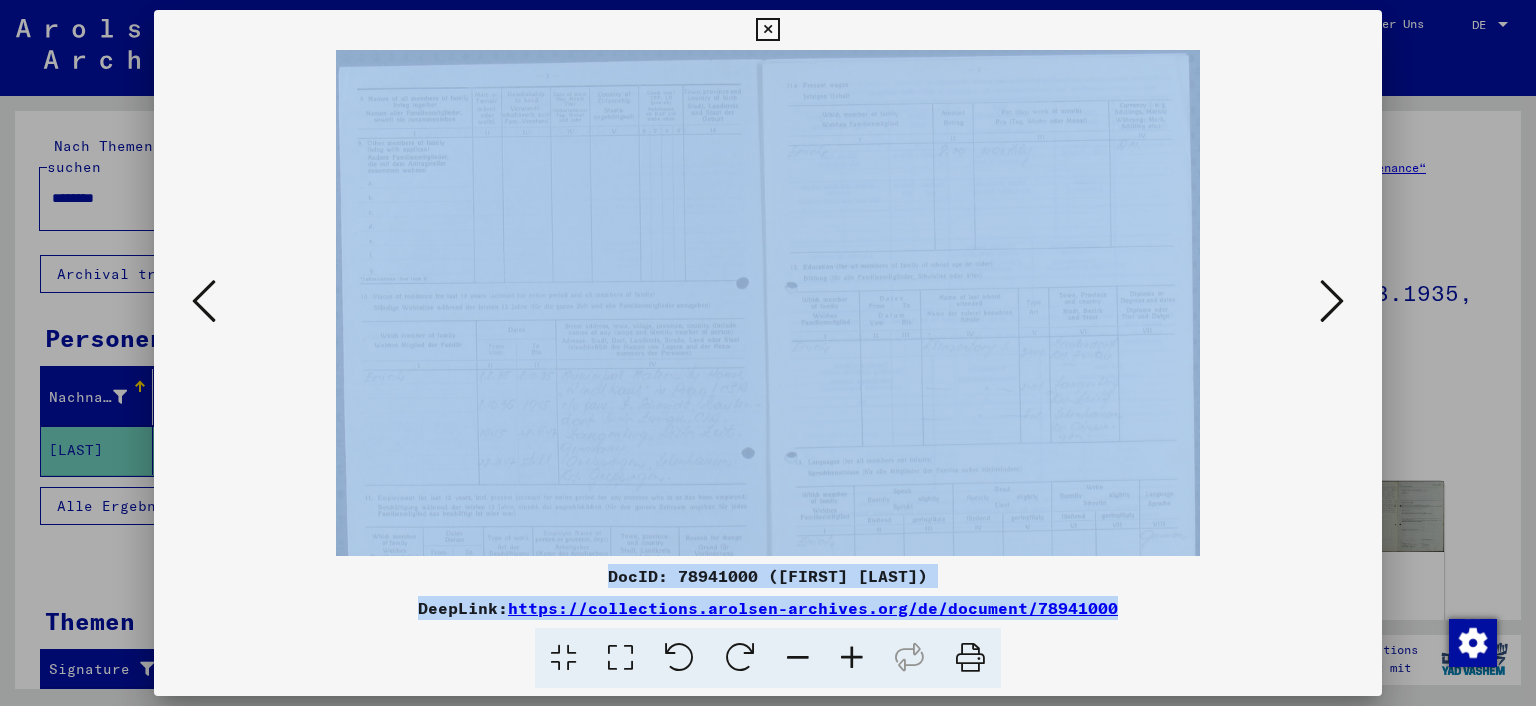 click at bounding box center [852, 658] 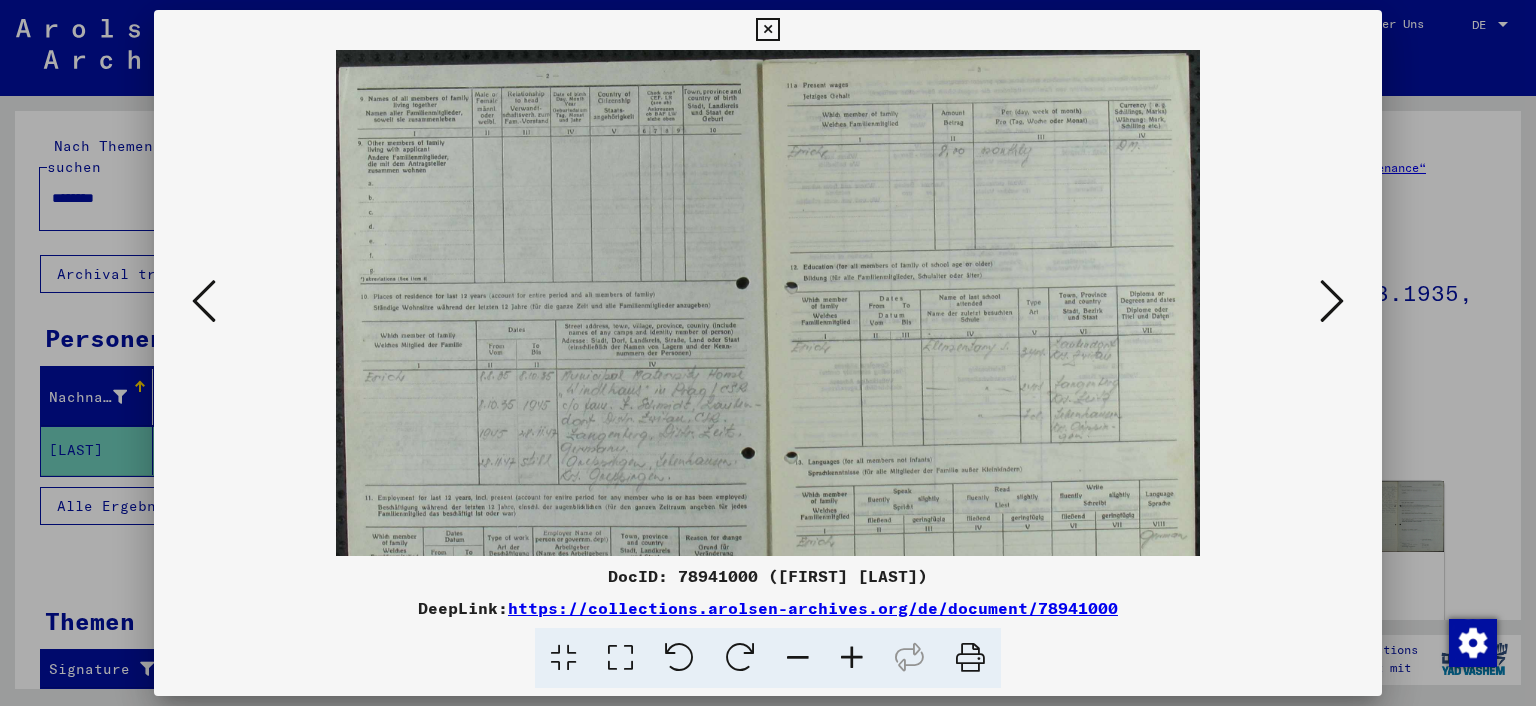 click at bounding box center [852, 658] 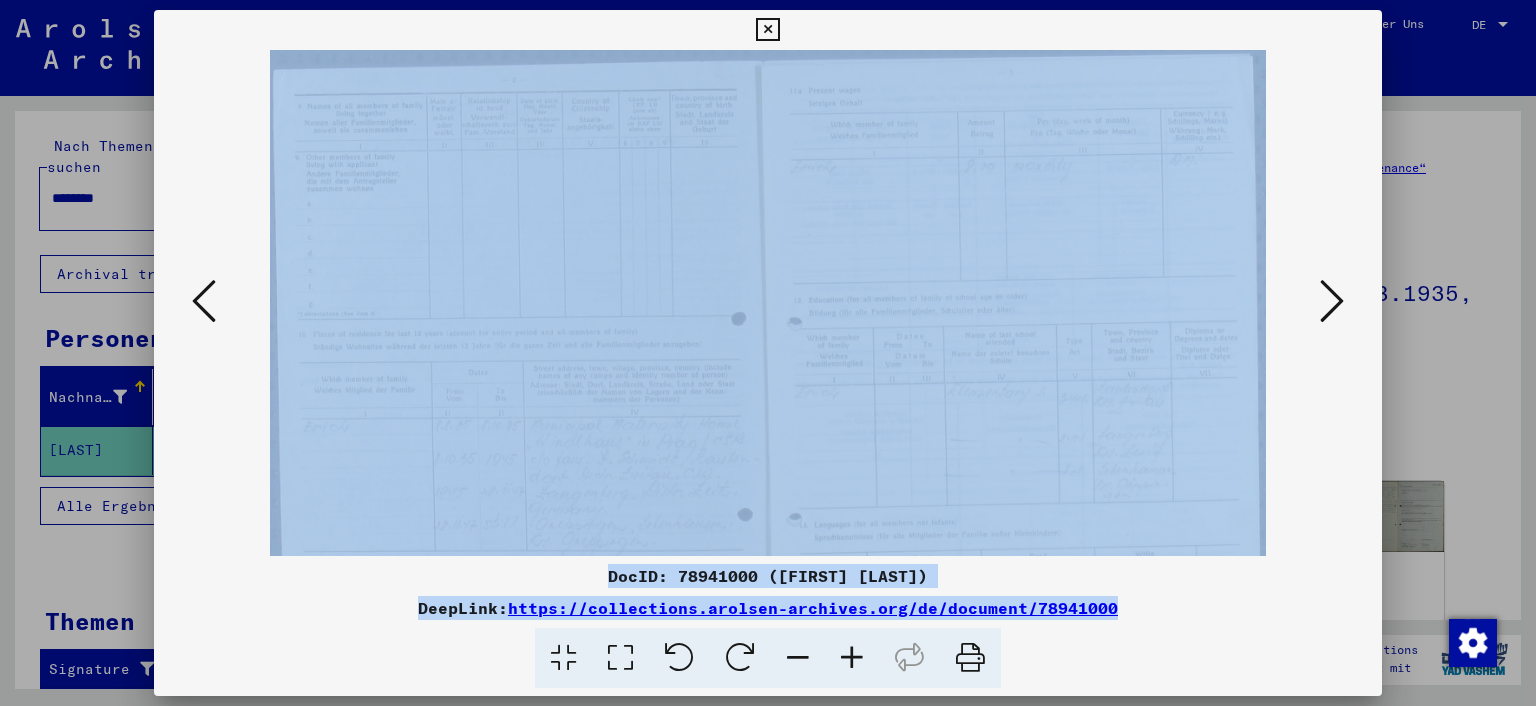 click at bounding box center [852, 658] 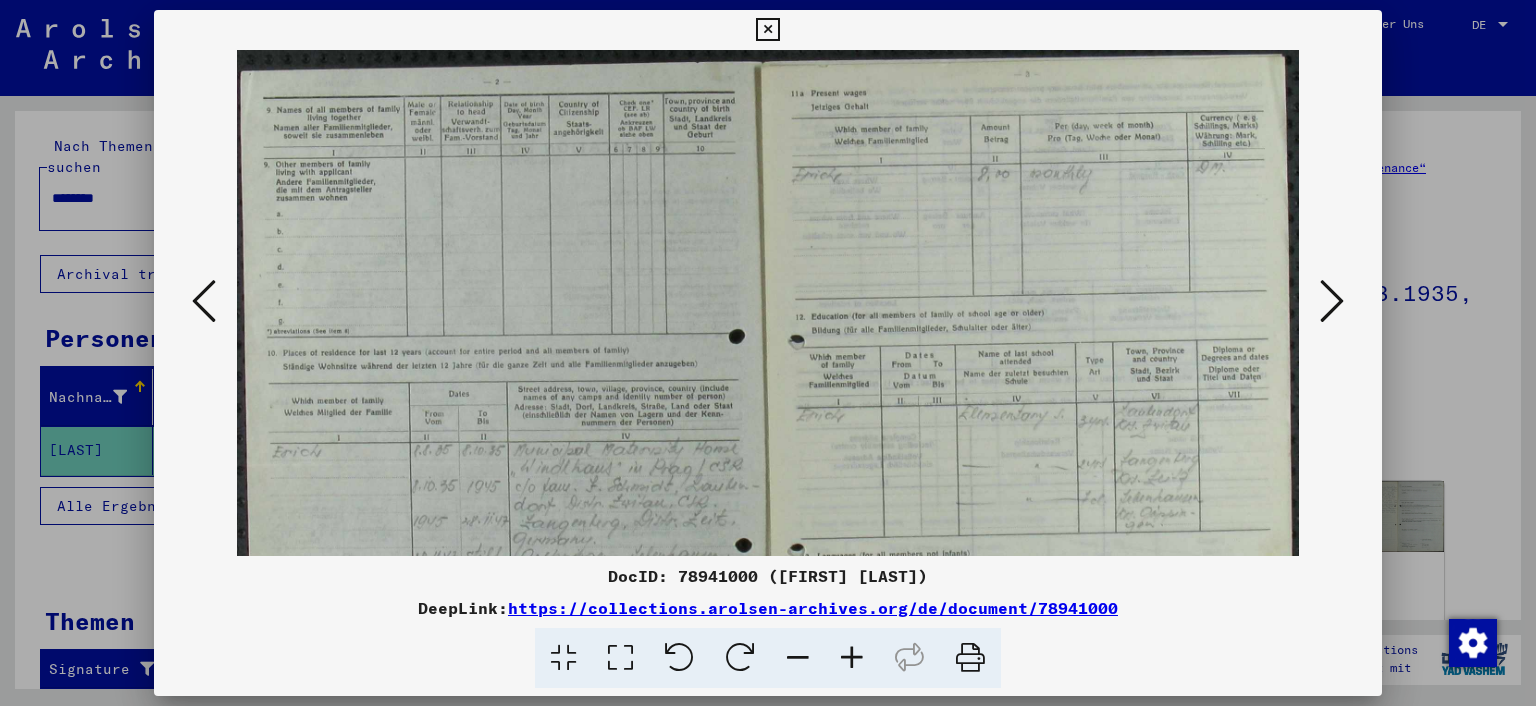 click at bounding box center (852, 658) 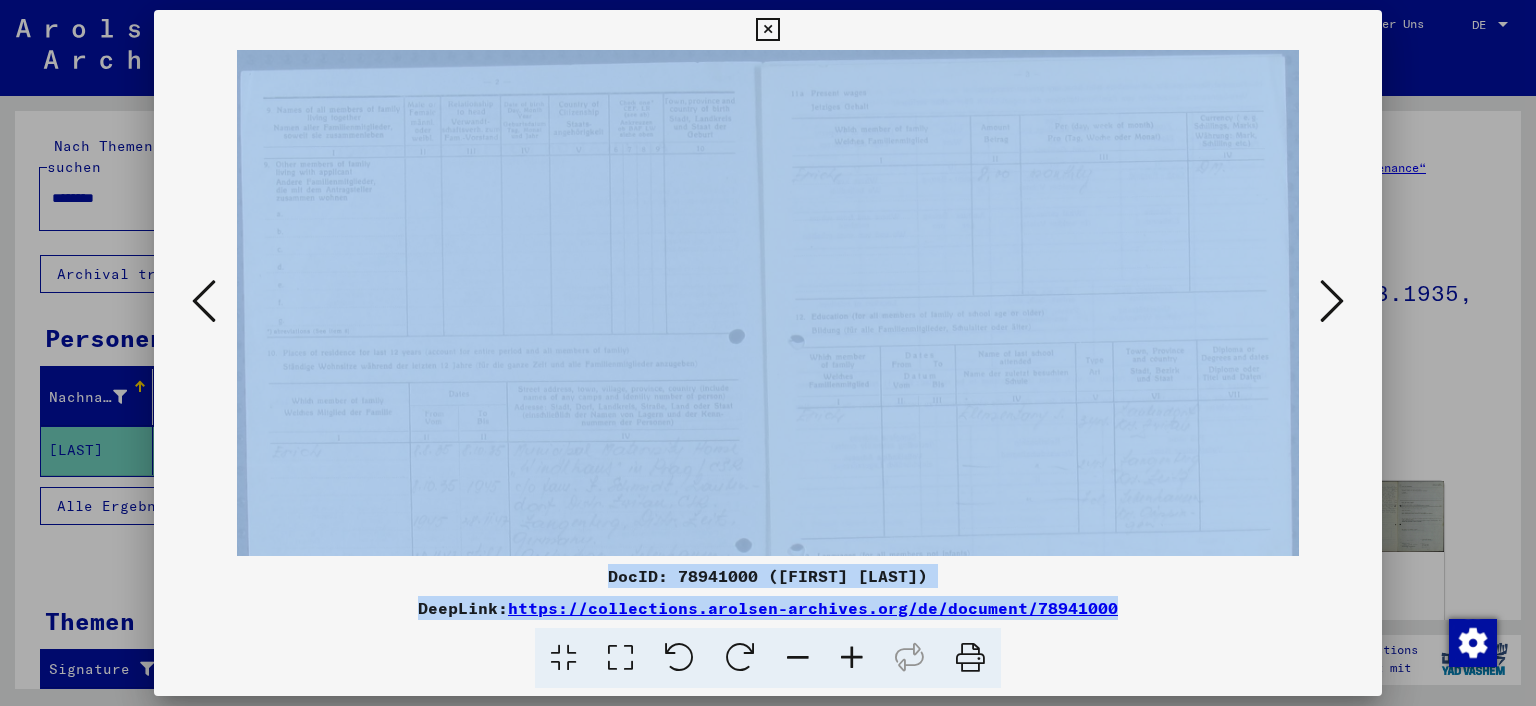 click at bounding box center [852, 658] 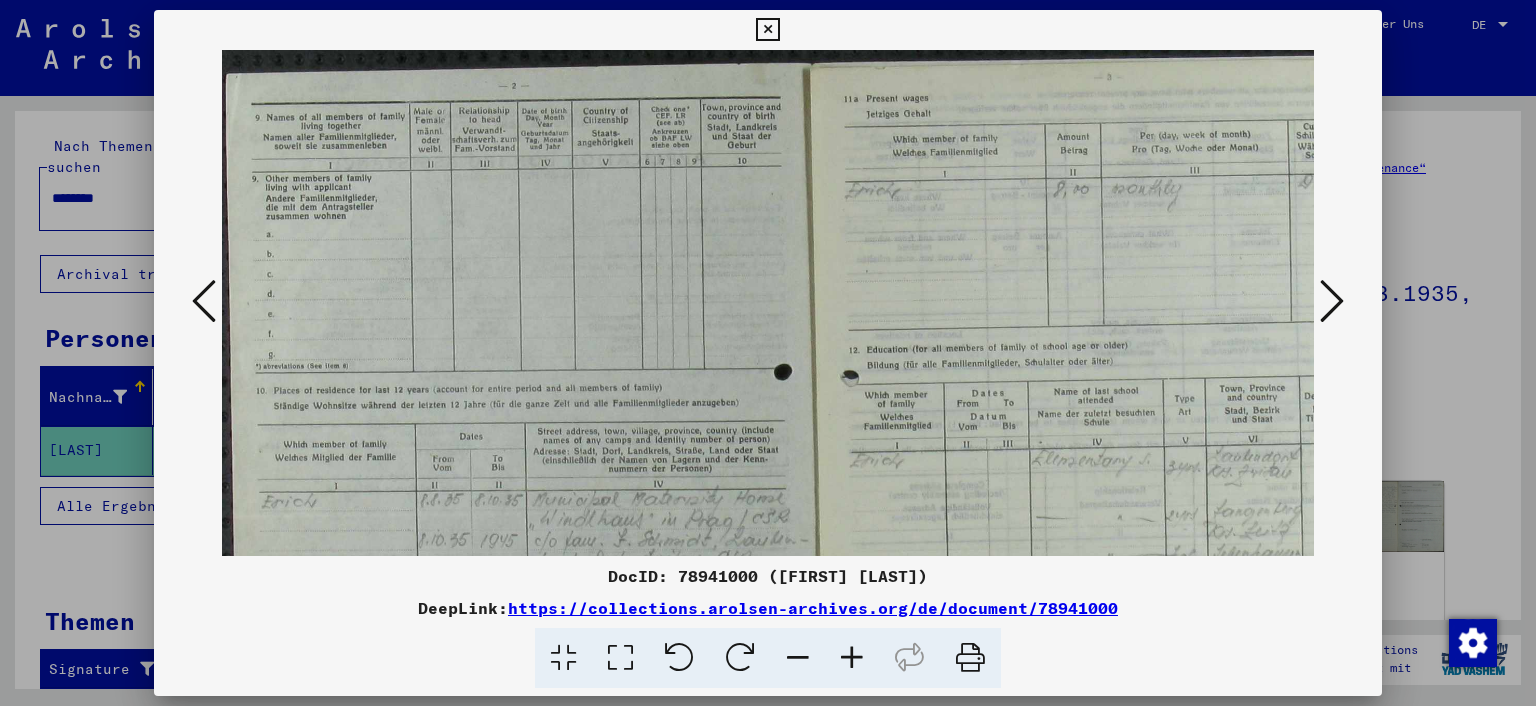 click at bounding box center [852, 658] 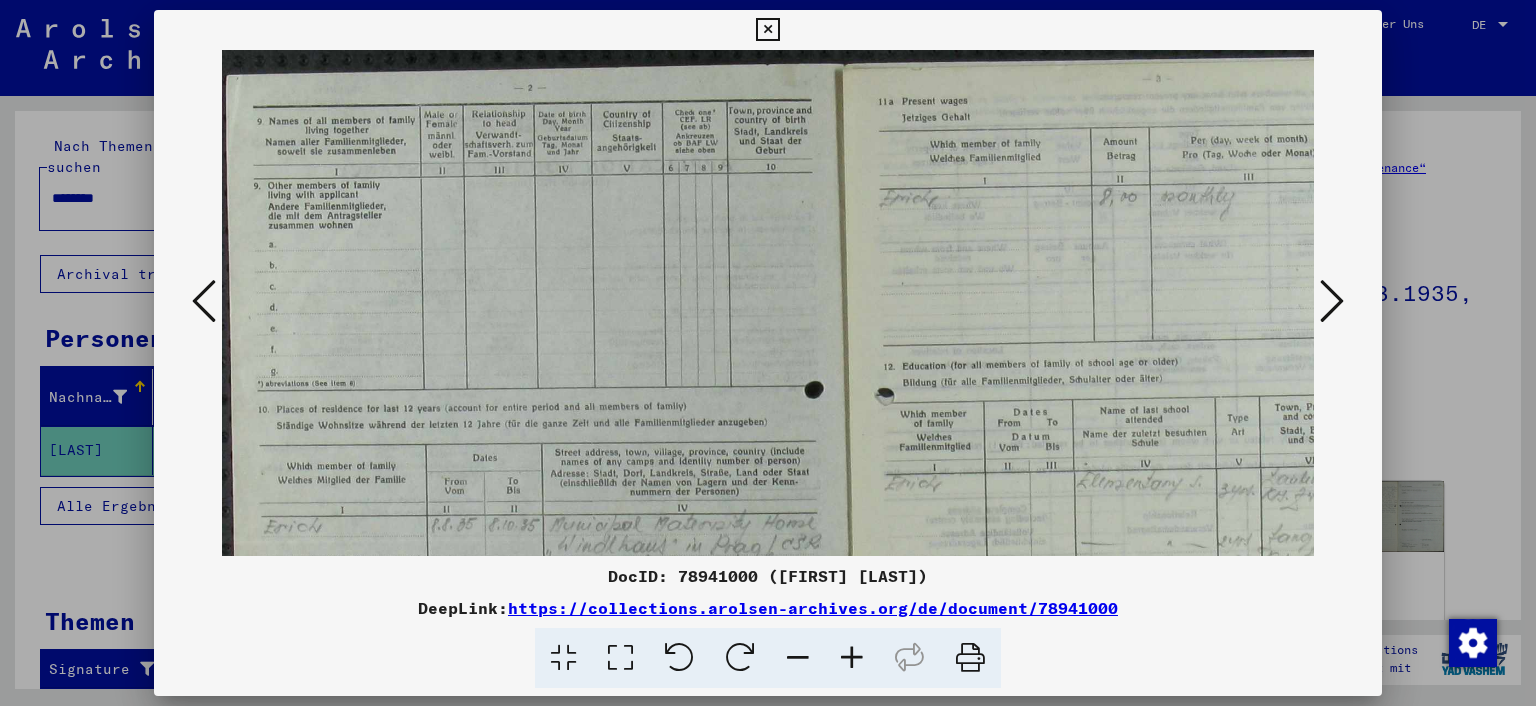 click at bounding box center (852, 658) 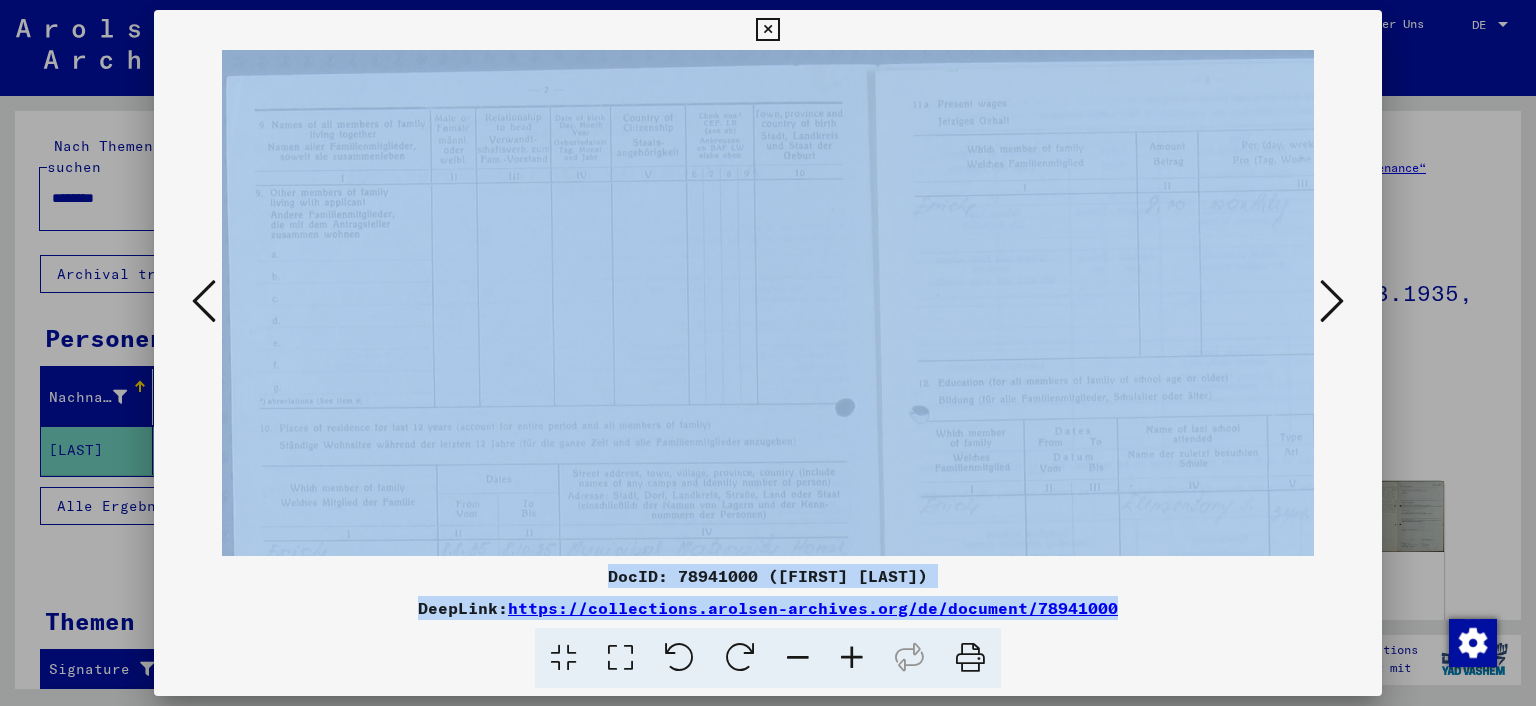 click at bounding box center (852, 658) 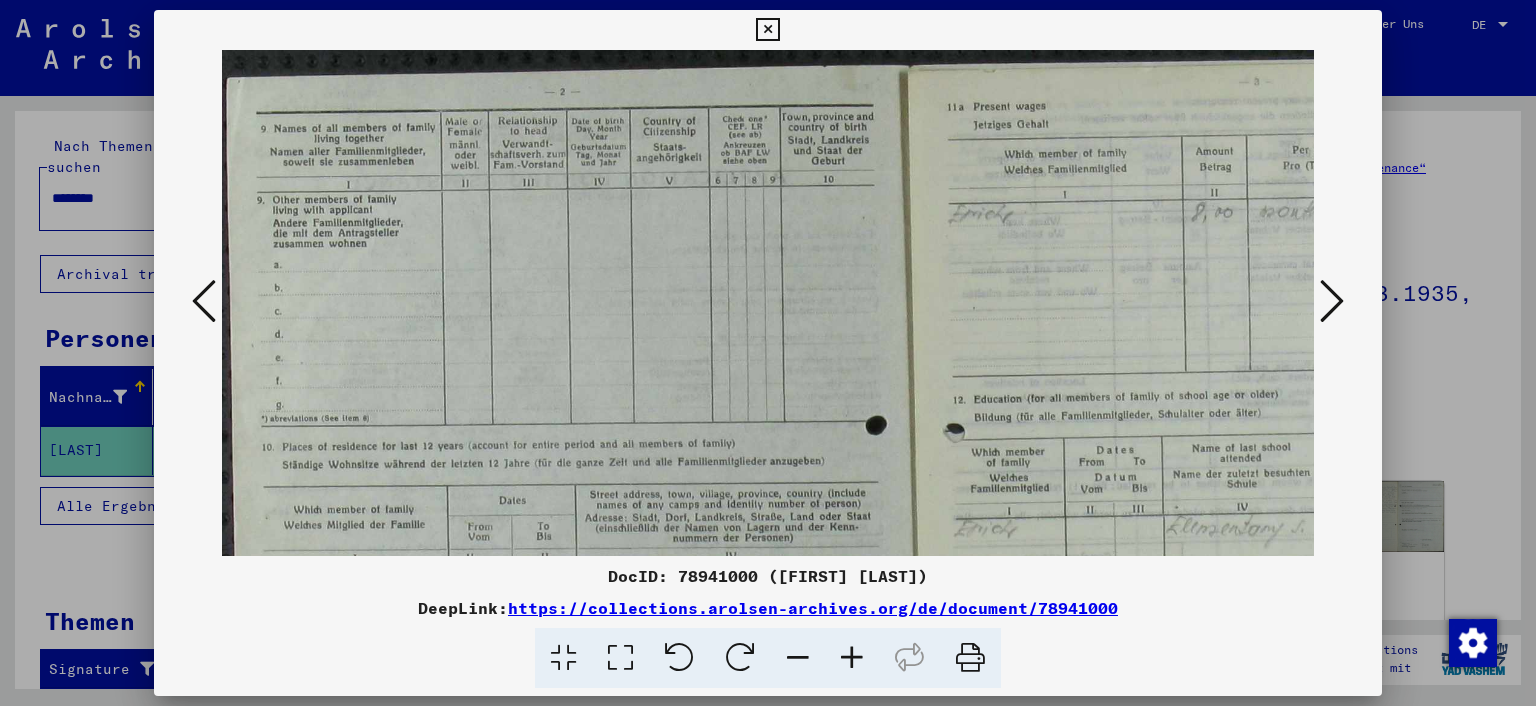 click at bounding box center (852, 658) 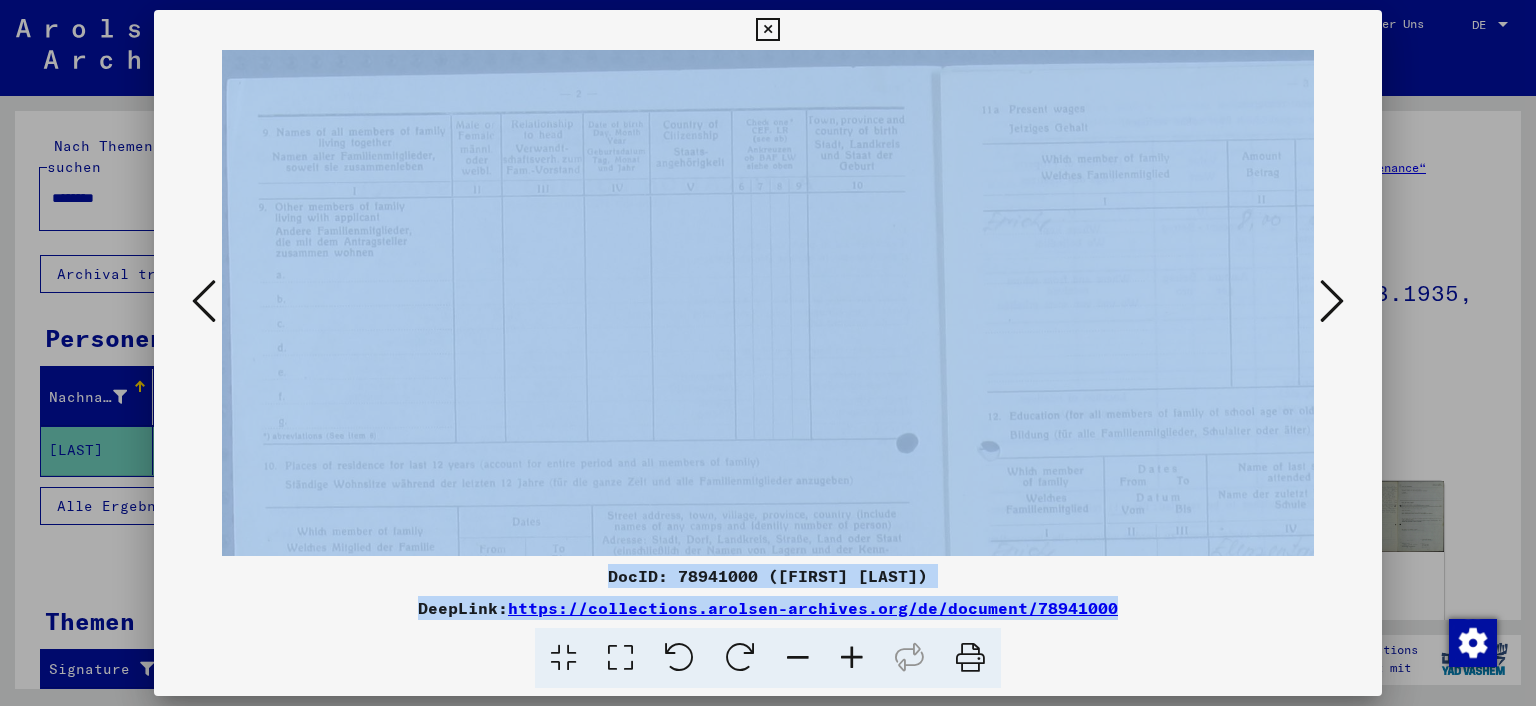 click at bounding box center [852, 658] 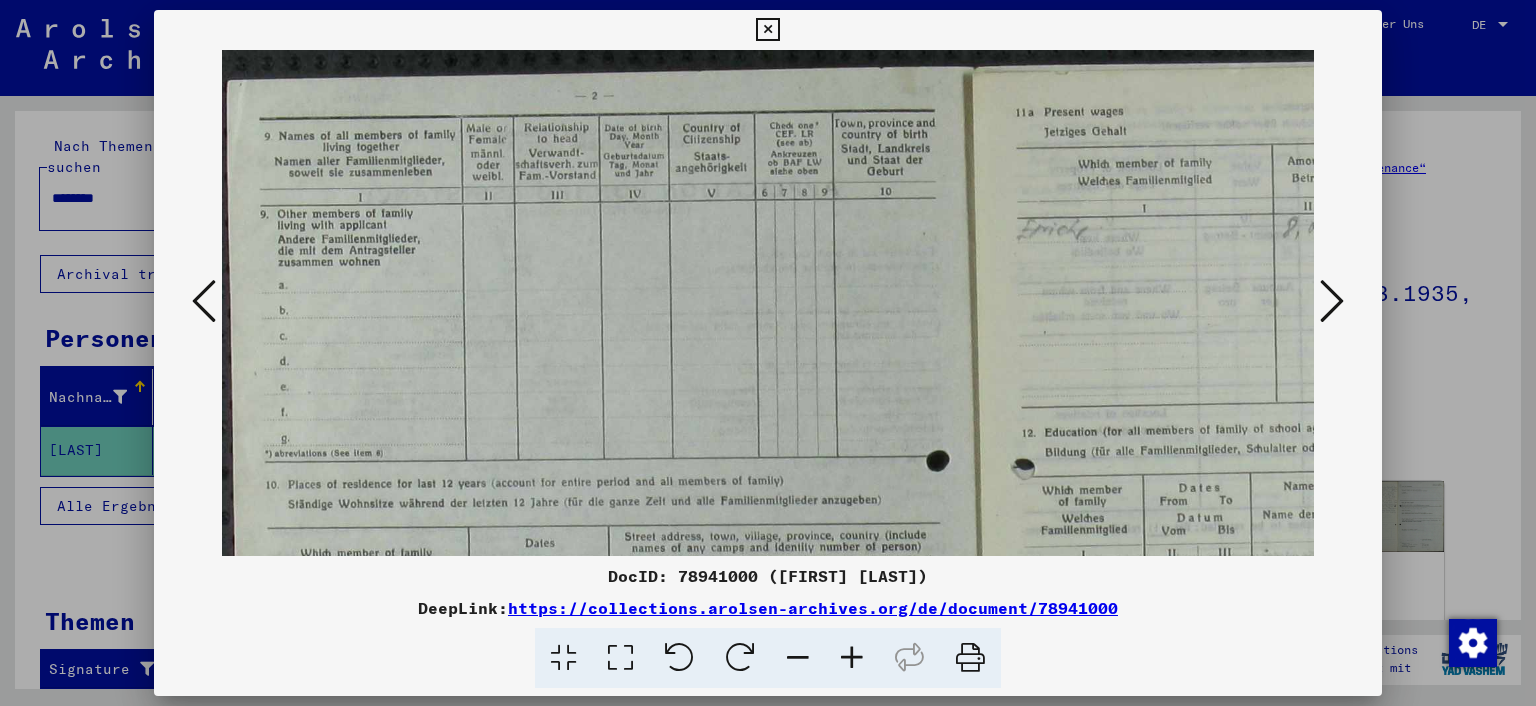 click at bounding box center [852, 658] 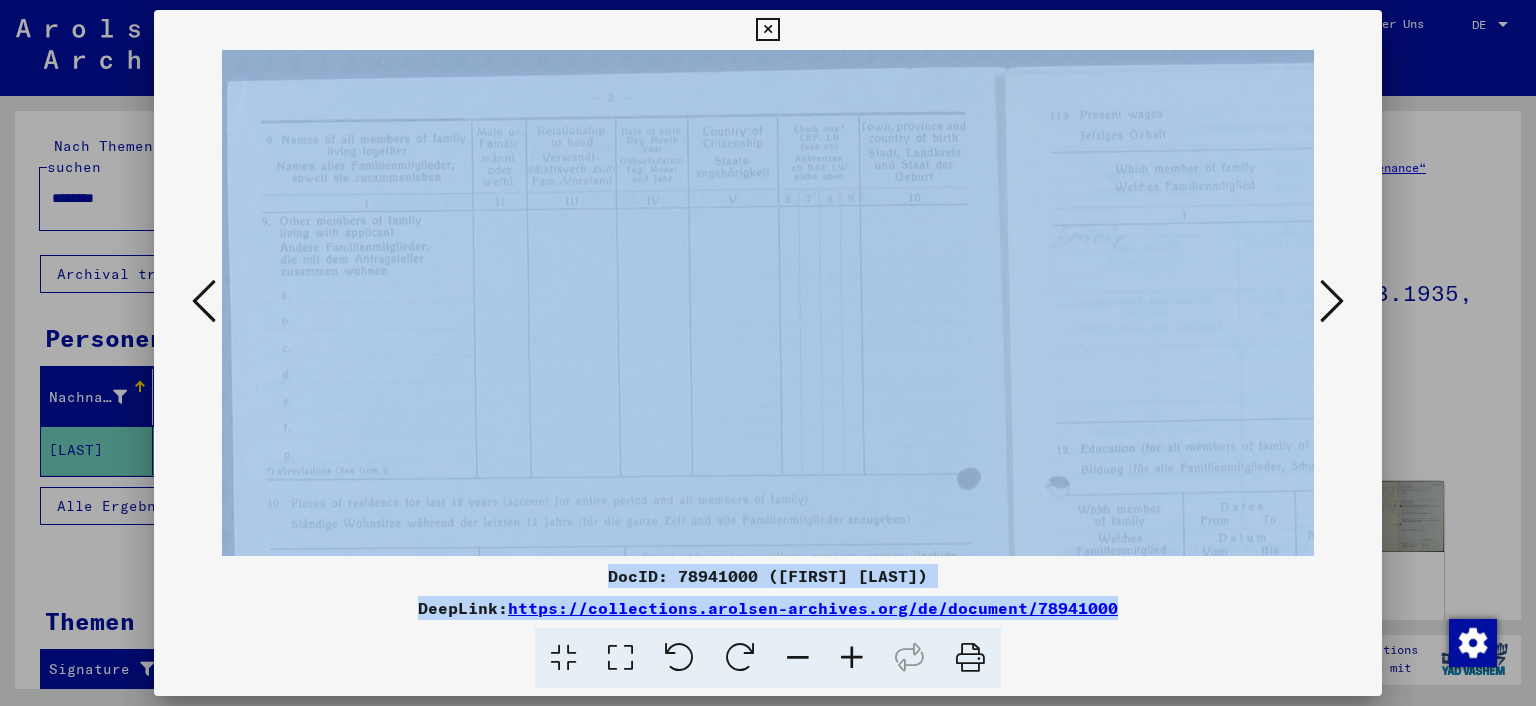 click at bounding box center (852, 658) 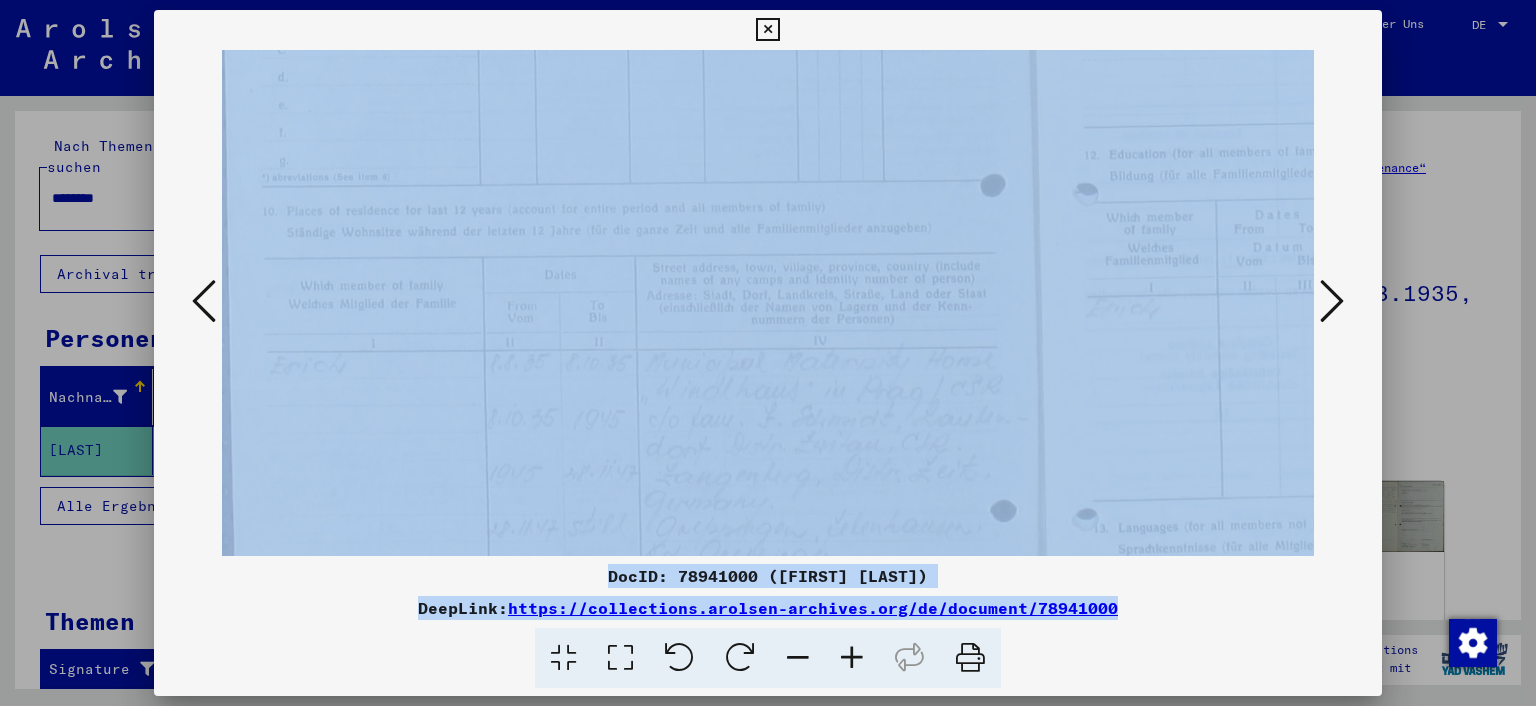 scroll, scrollTop: 329, scrollLeft: 8, axis: both 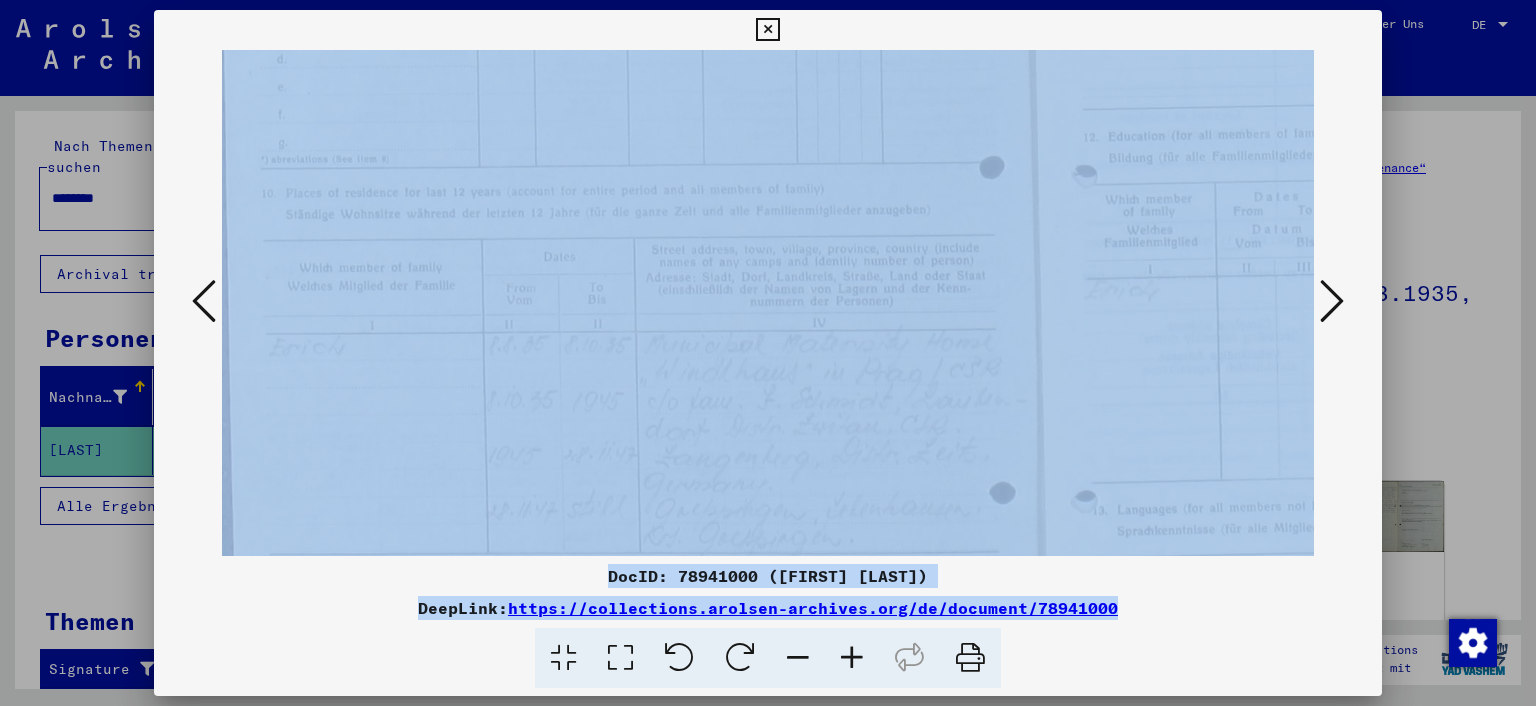 drag, startPoint x: 551, startPoint y: 450, endPoint x: 585, endPoint y: 122, distance: 329.75748 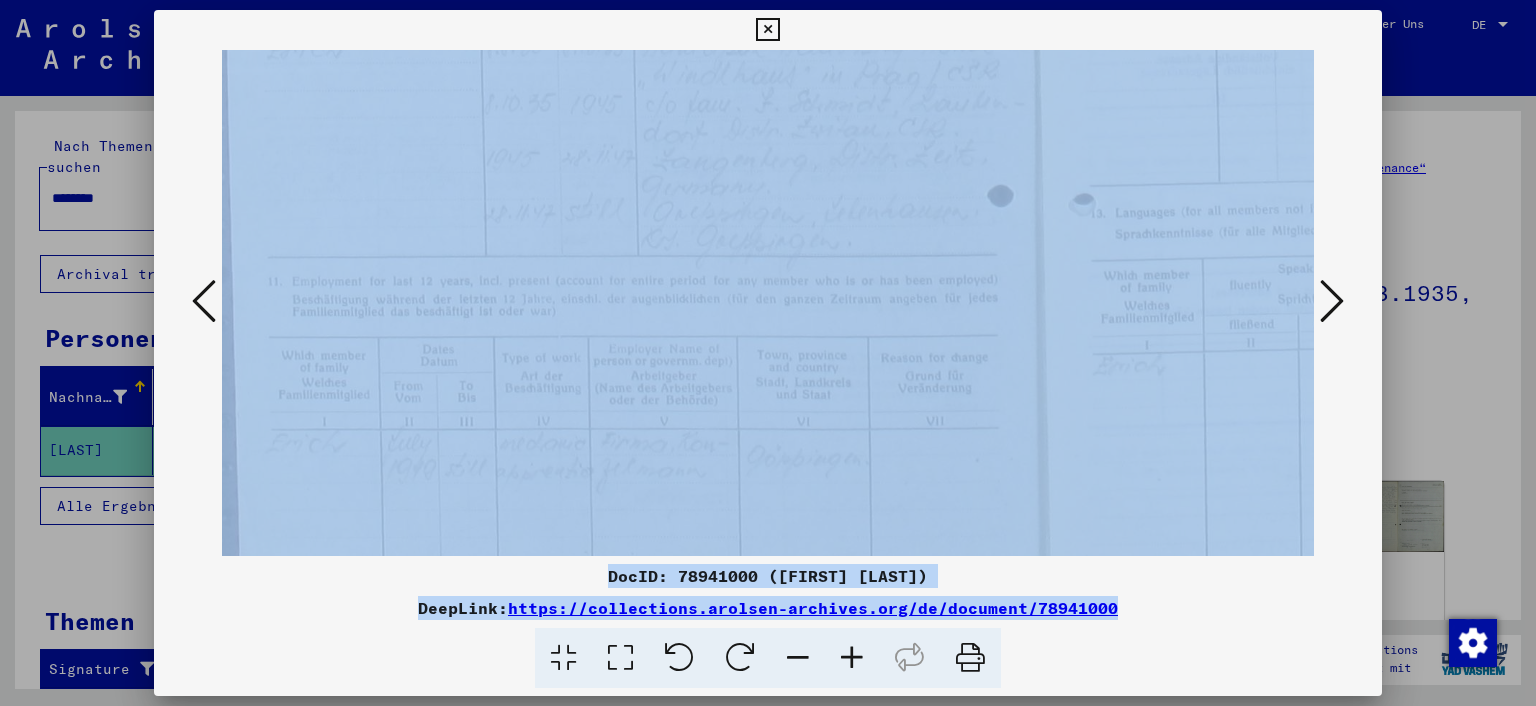 scroll, scrollTop: 626, scrollLeft: 9, axis: both 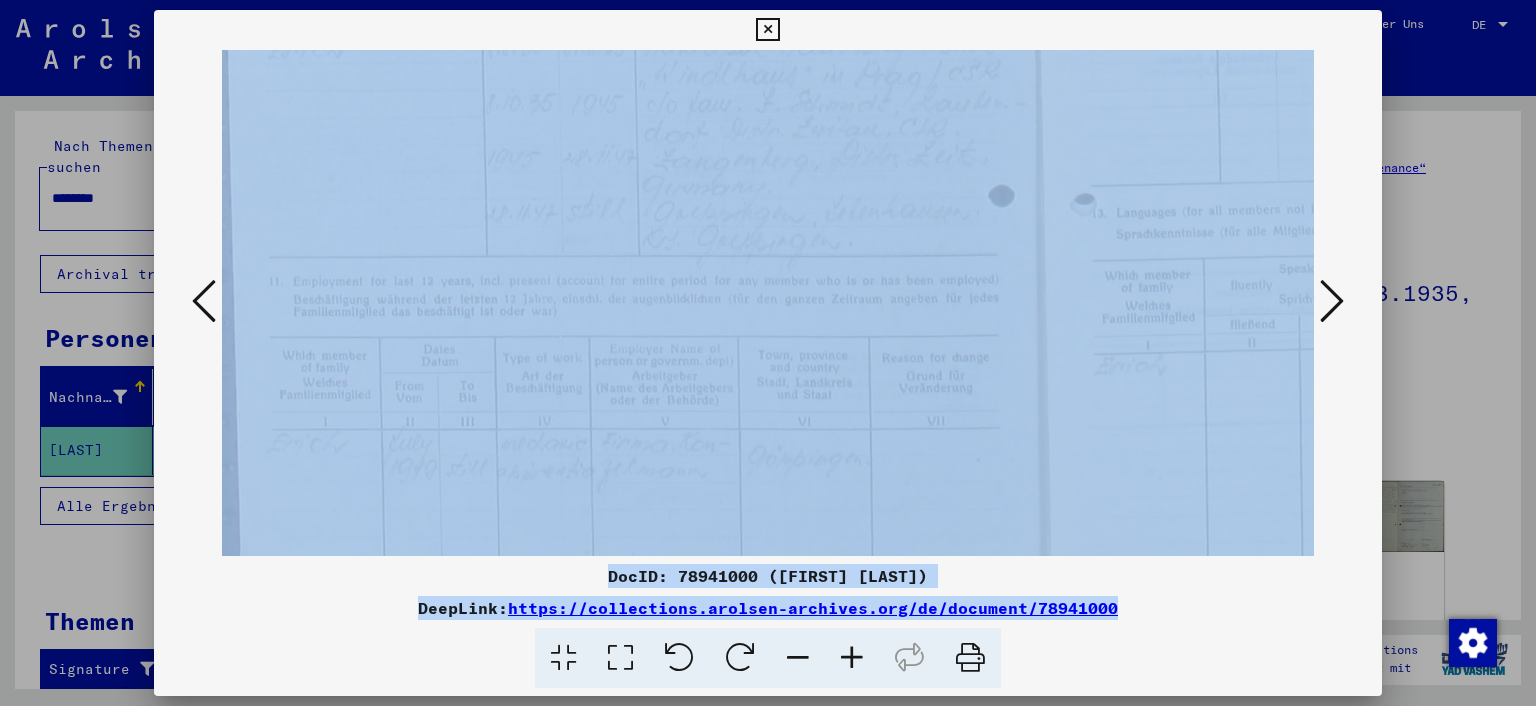 drag, startPoint x: 903, startPoint y: 393, endPoint x: 903, endPoint y: 97, distance: 296 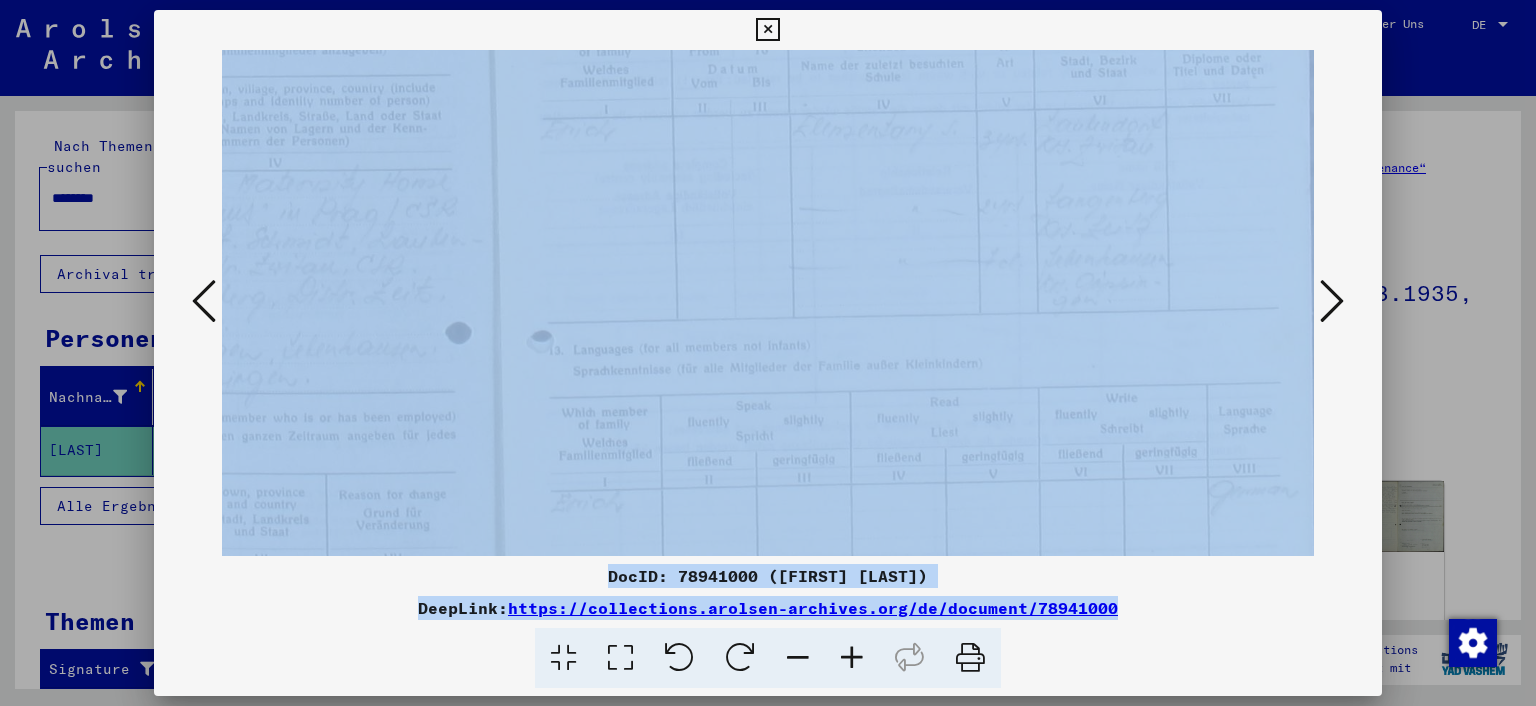 drag, startPoint x: 918, startPoint y: 263, endPoint x: 268, endPoint y: 259, distance: 650.0123 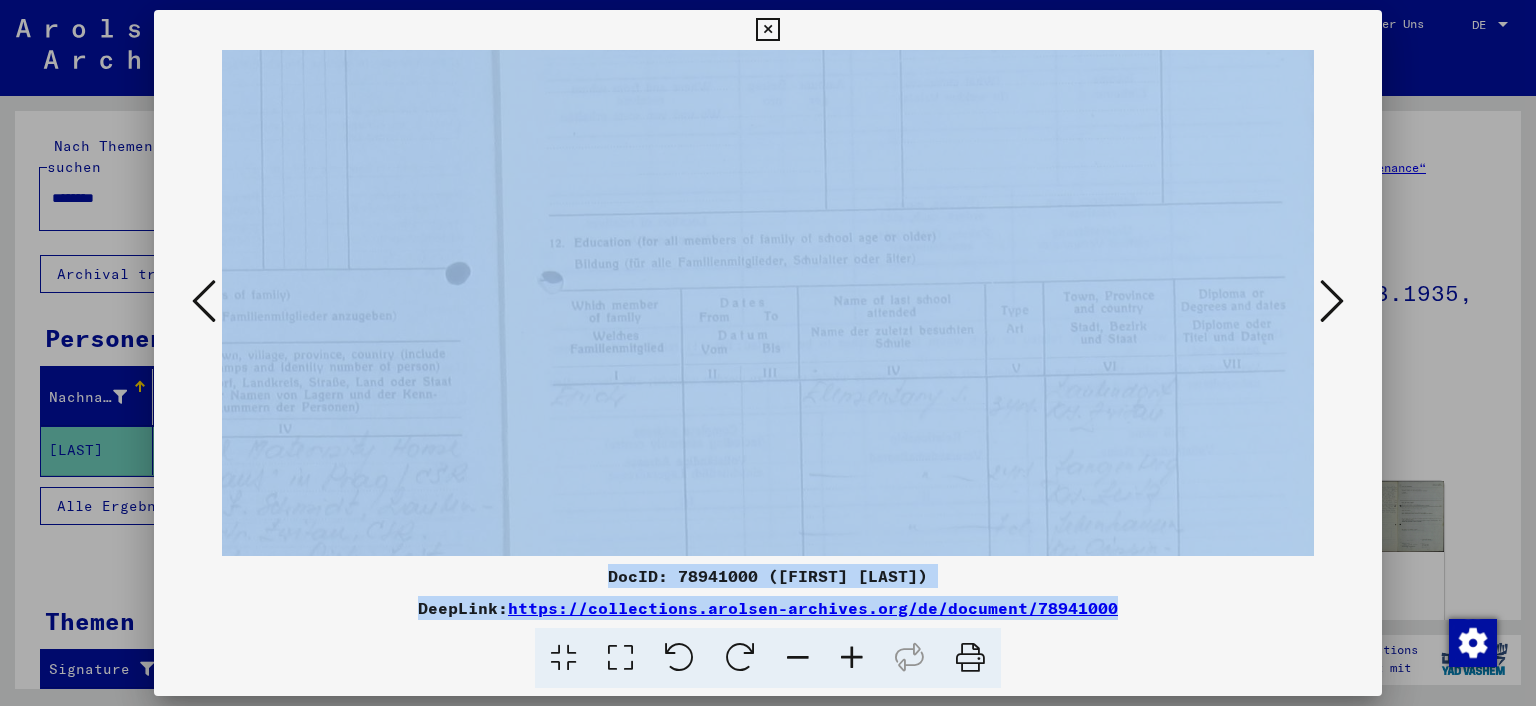 drag, startPoint x: 1057, startPoint y: 273, endPoint x: 788, endPoint y: 483, distance: 341.26382 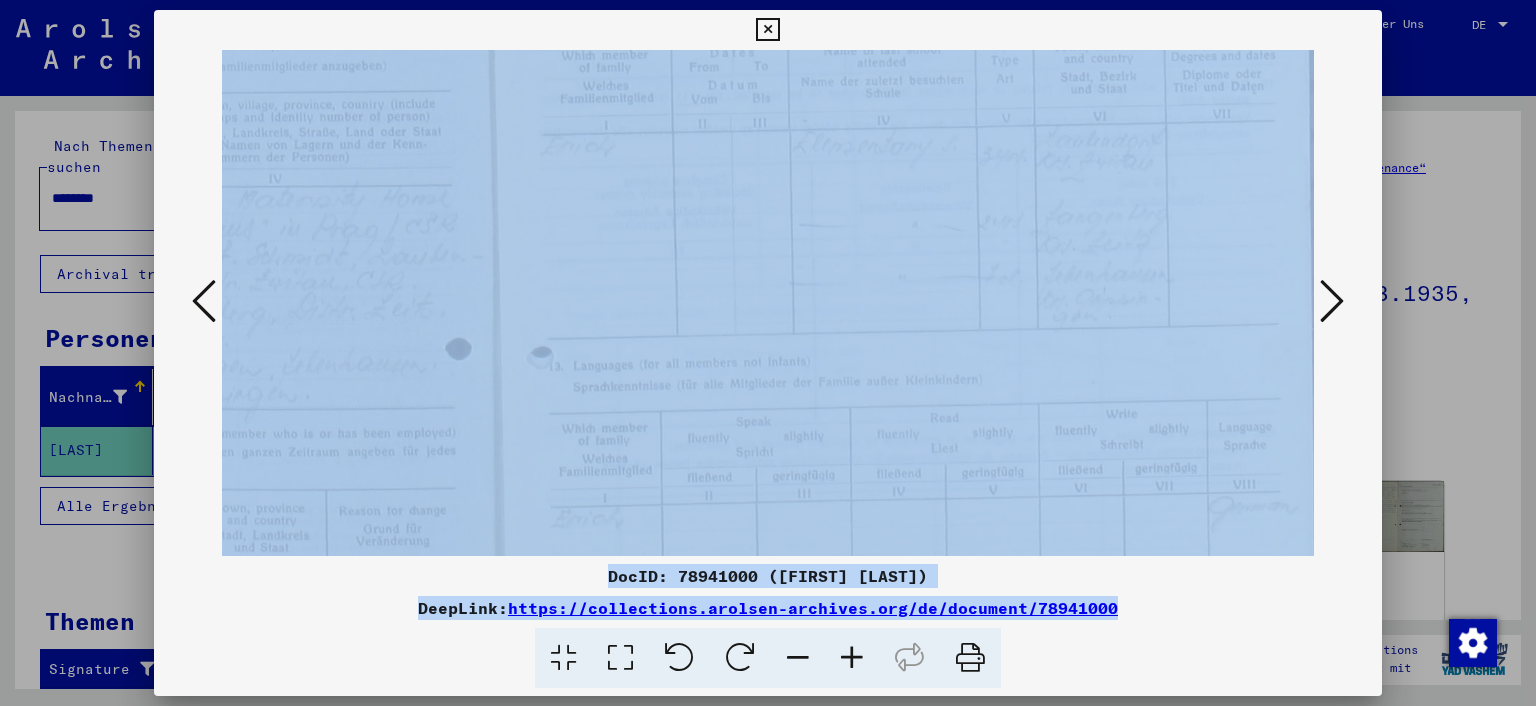 scroll, scrollTop: 516, scrollLeft: 552, axis: both 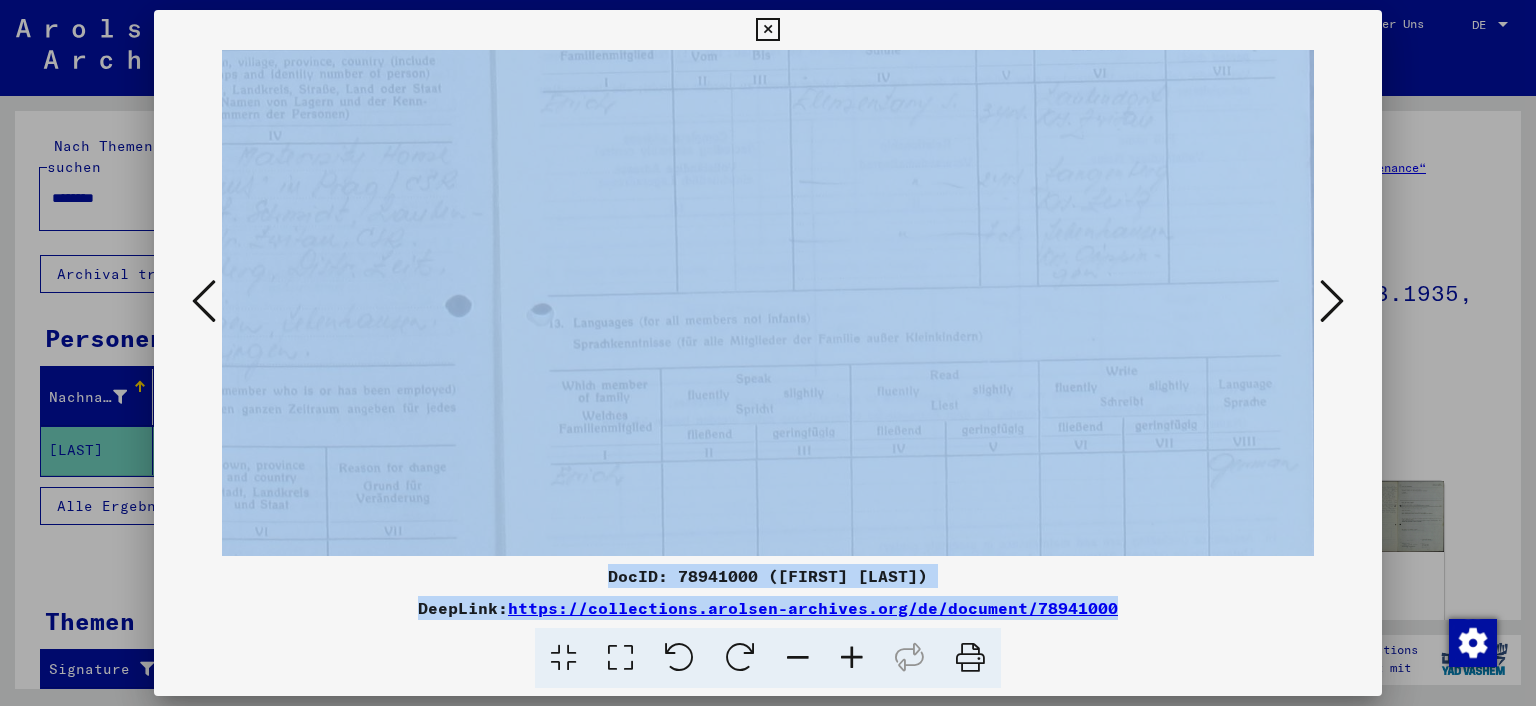 drag, startPoint x: 679, startPoint y: 329, endPoint x: 319, endPoint y: 10, distance: 481 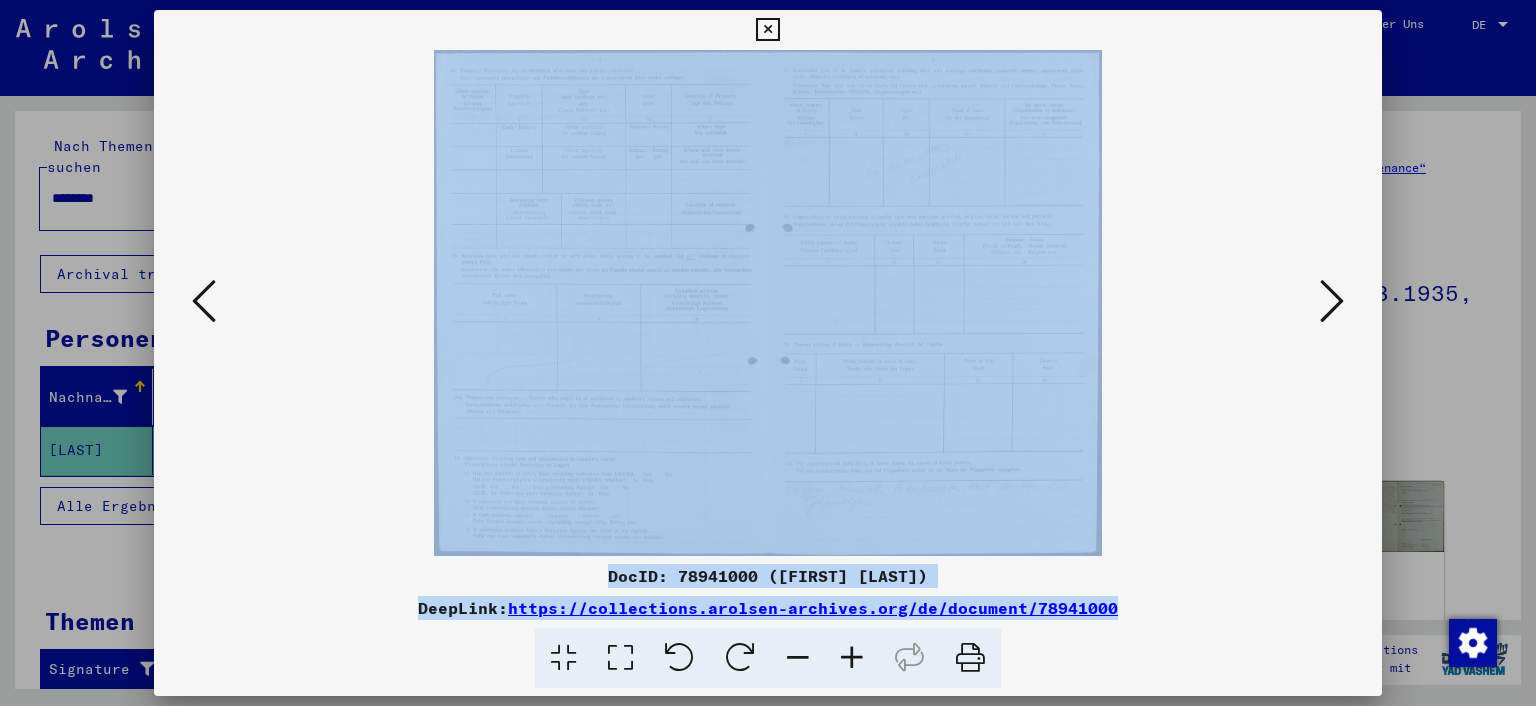 click at bounding box center (852, 658) 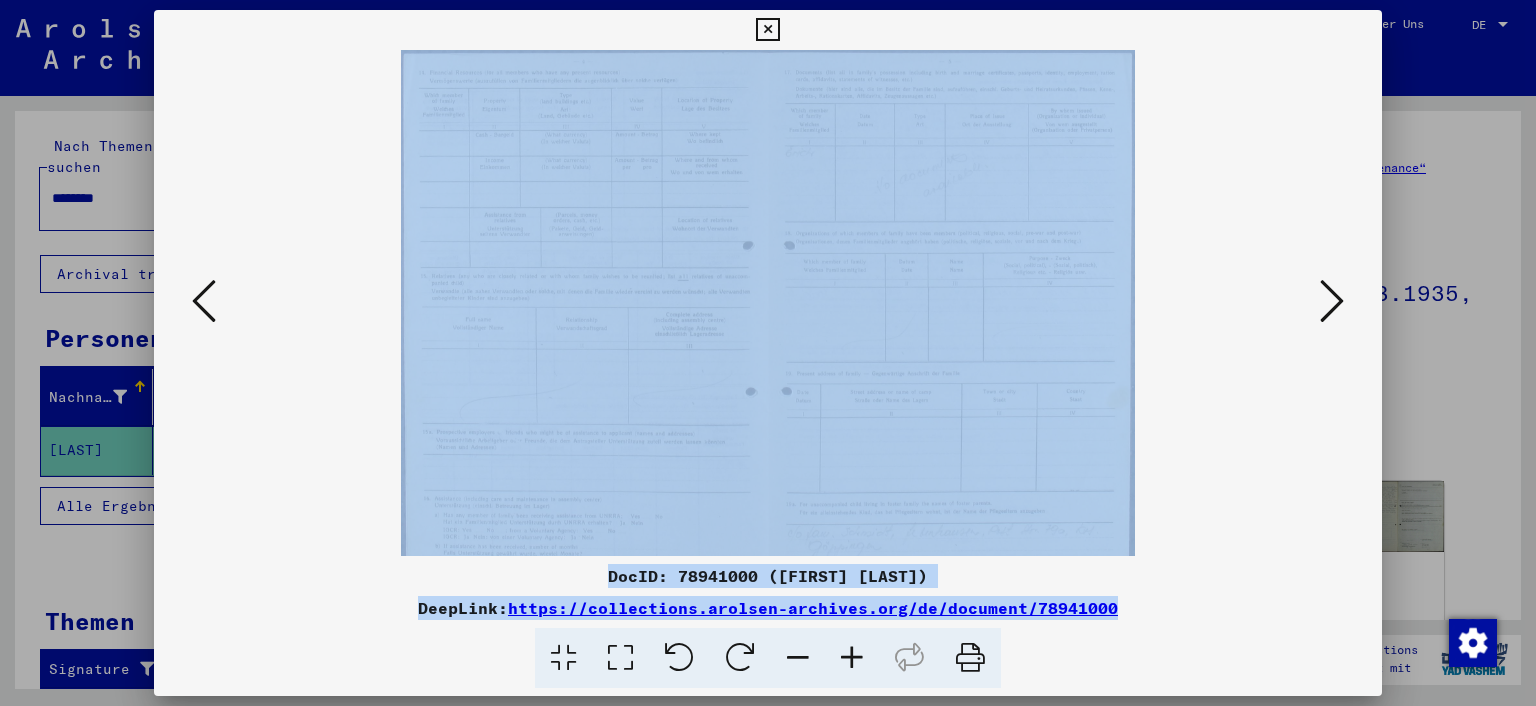 click at bounding box center (852, 658) 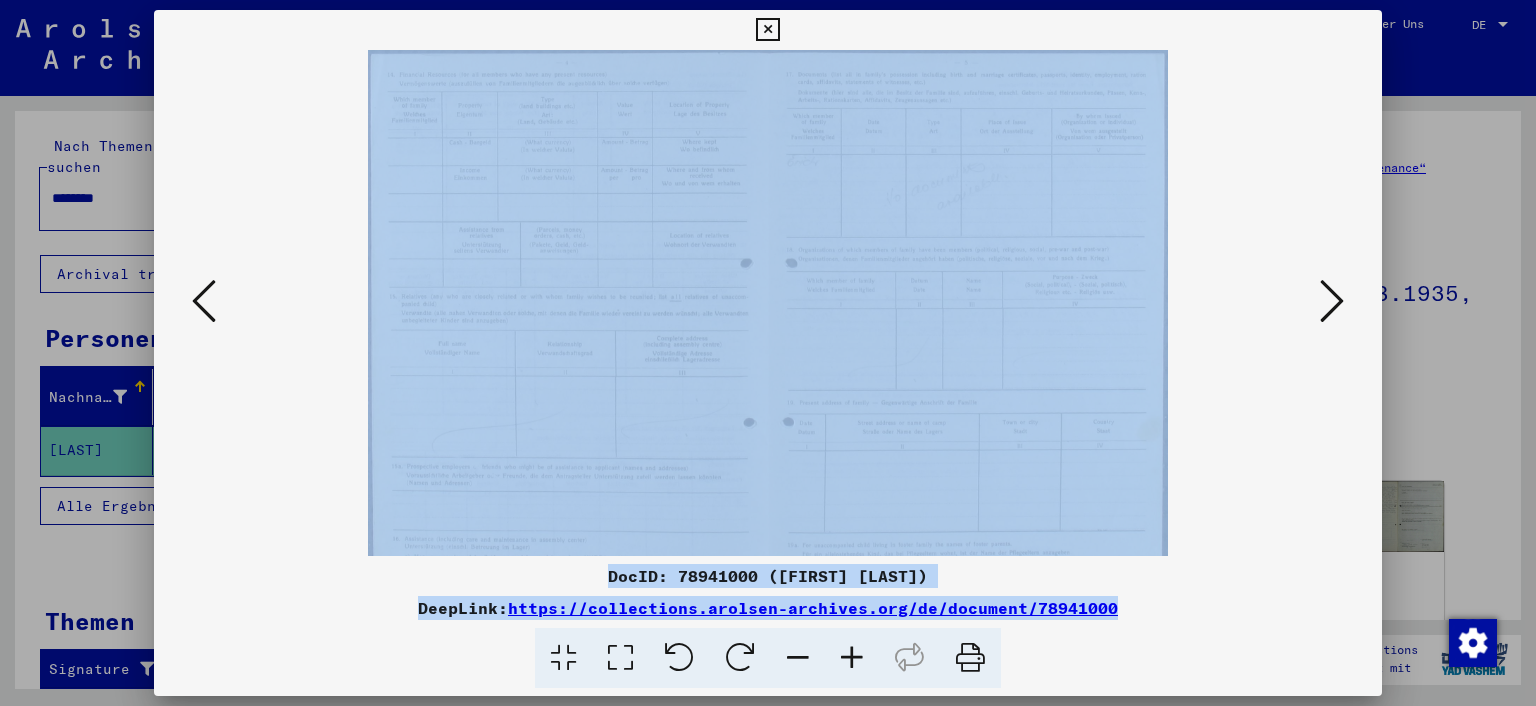click at bounding box center [852, 658] 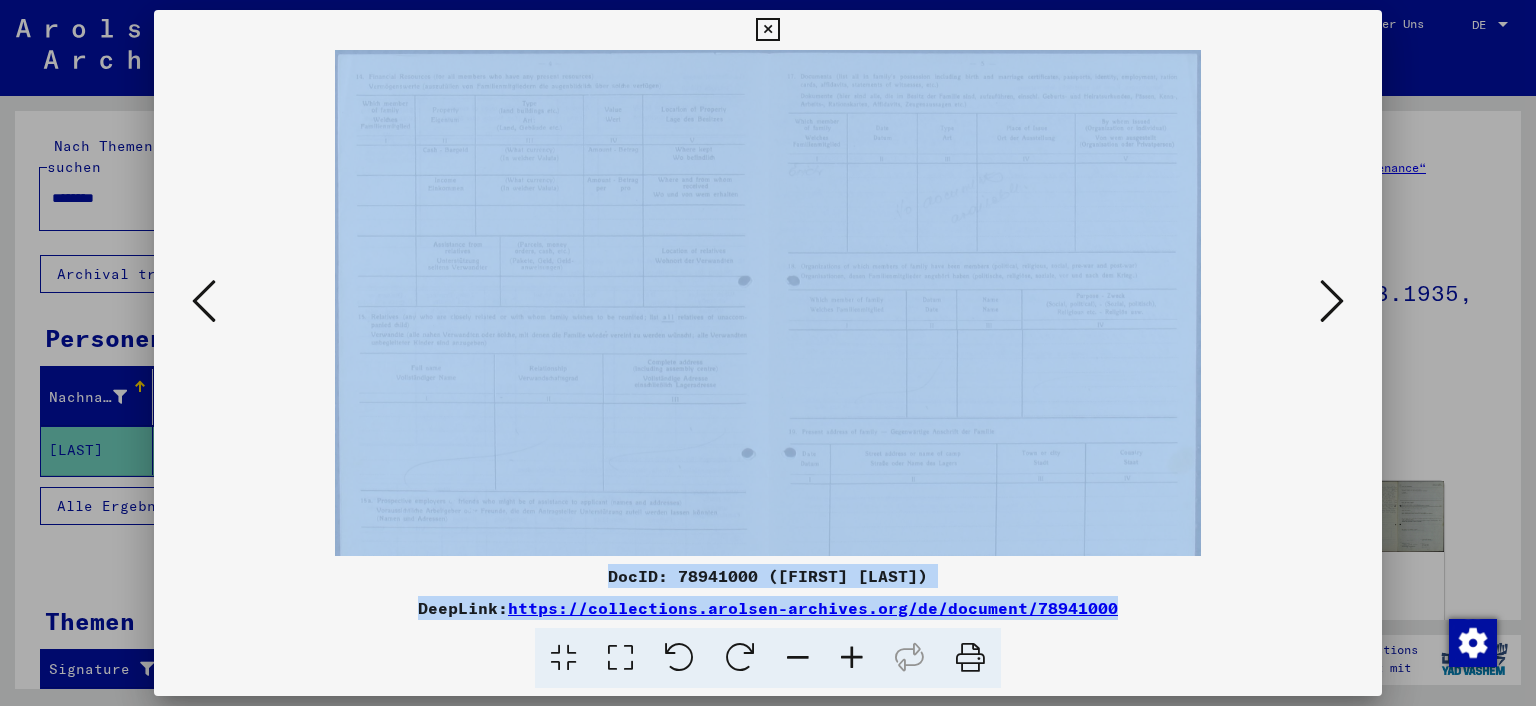 click at bounding box center (852, 658) 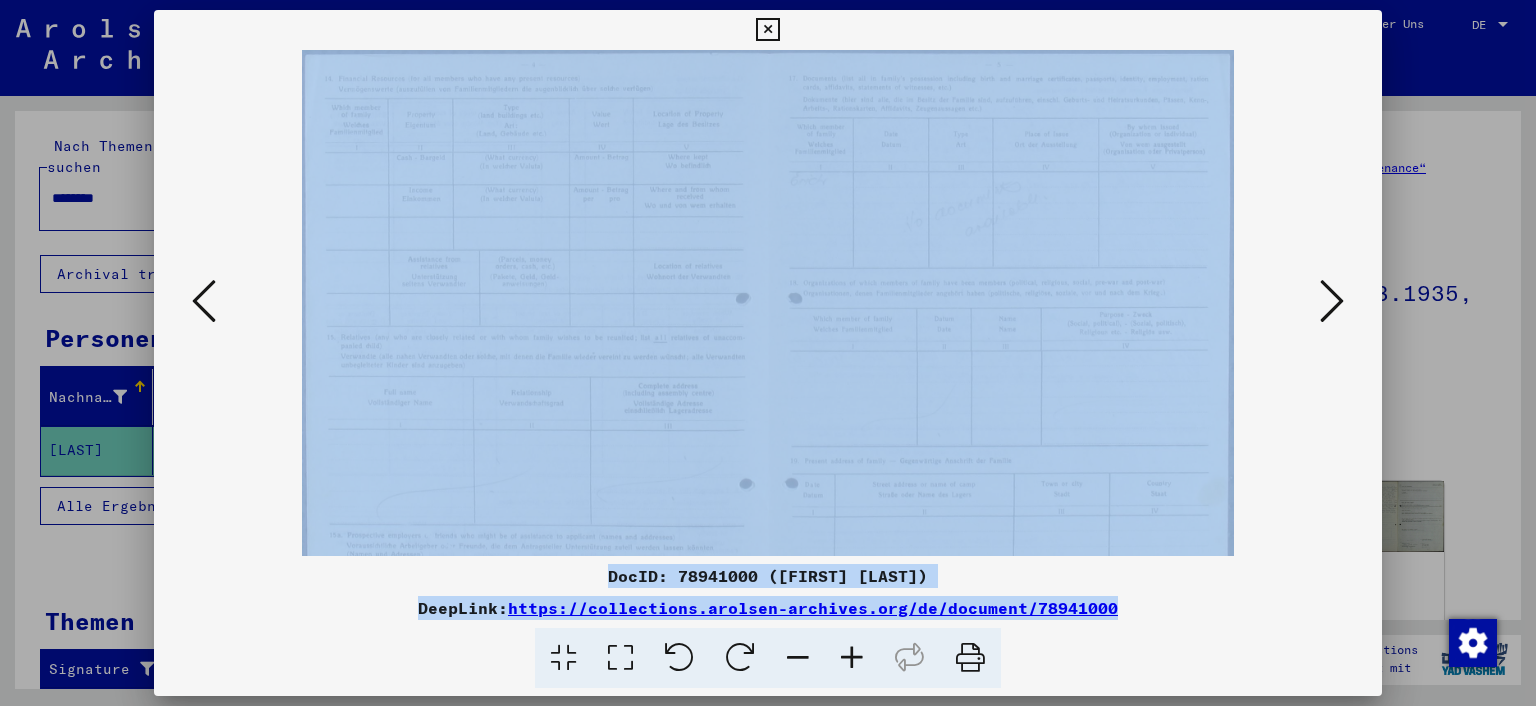 click at bounding box center (852, 658) 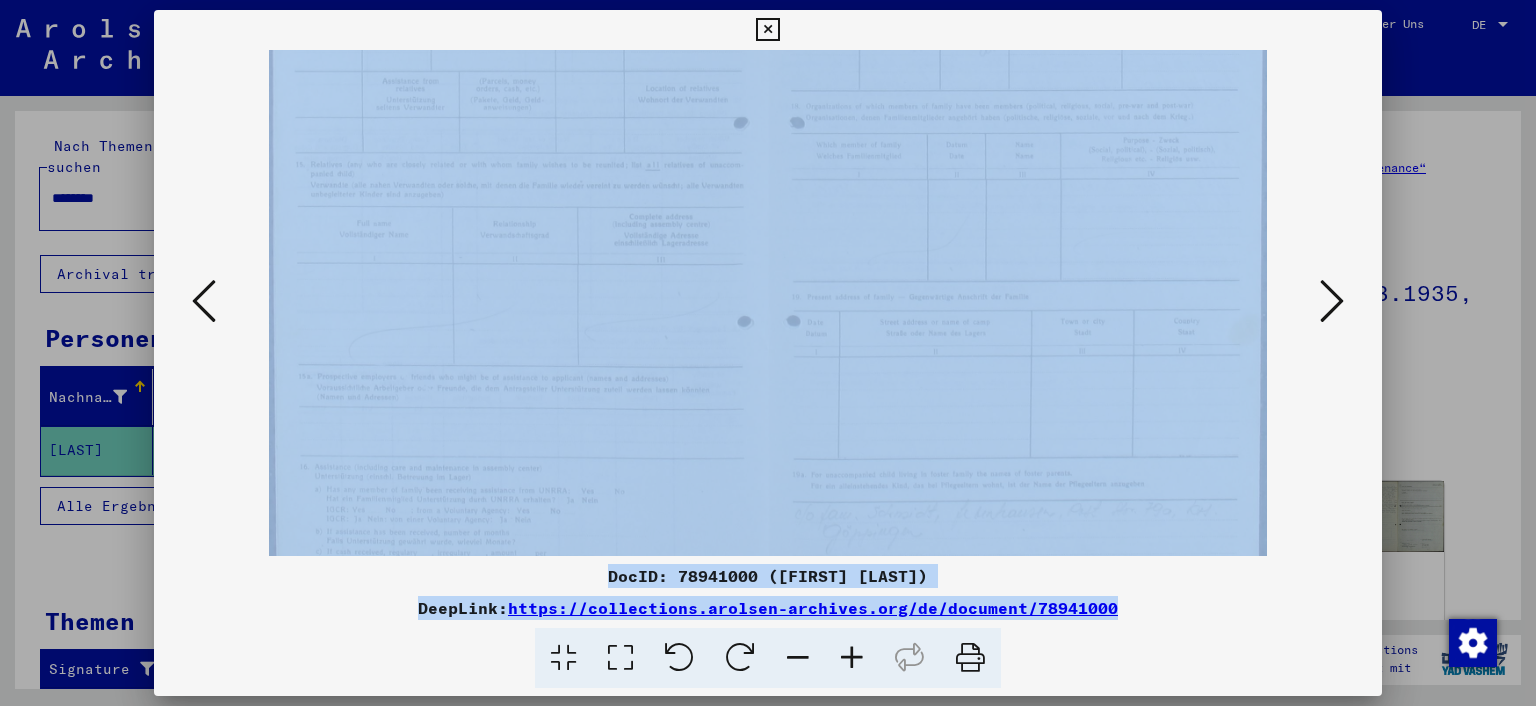 scroll, scrollTop: 250, scrollLeft: 0, axis: vertical 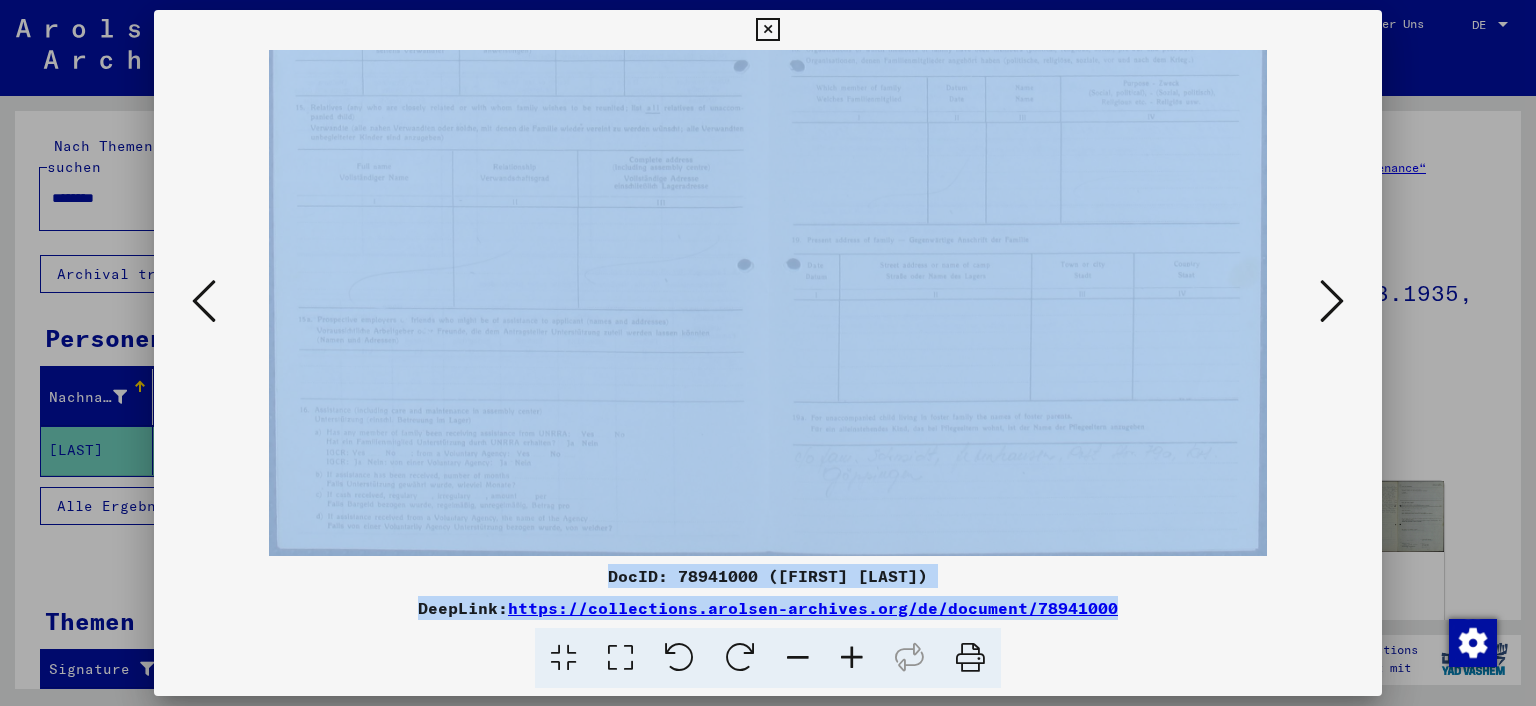 drag, startPoint x: 893, startPoint y: 365, endPoint x: 893, endPoint y: 134, distance: 231 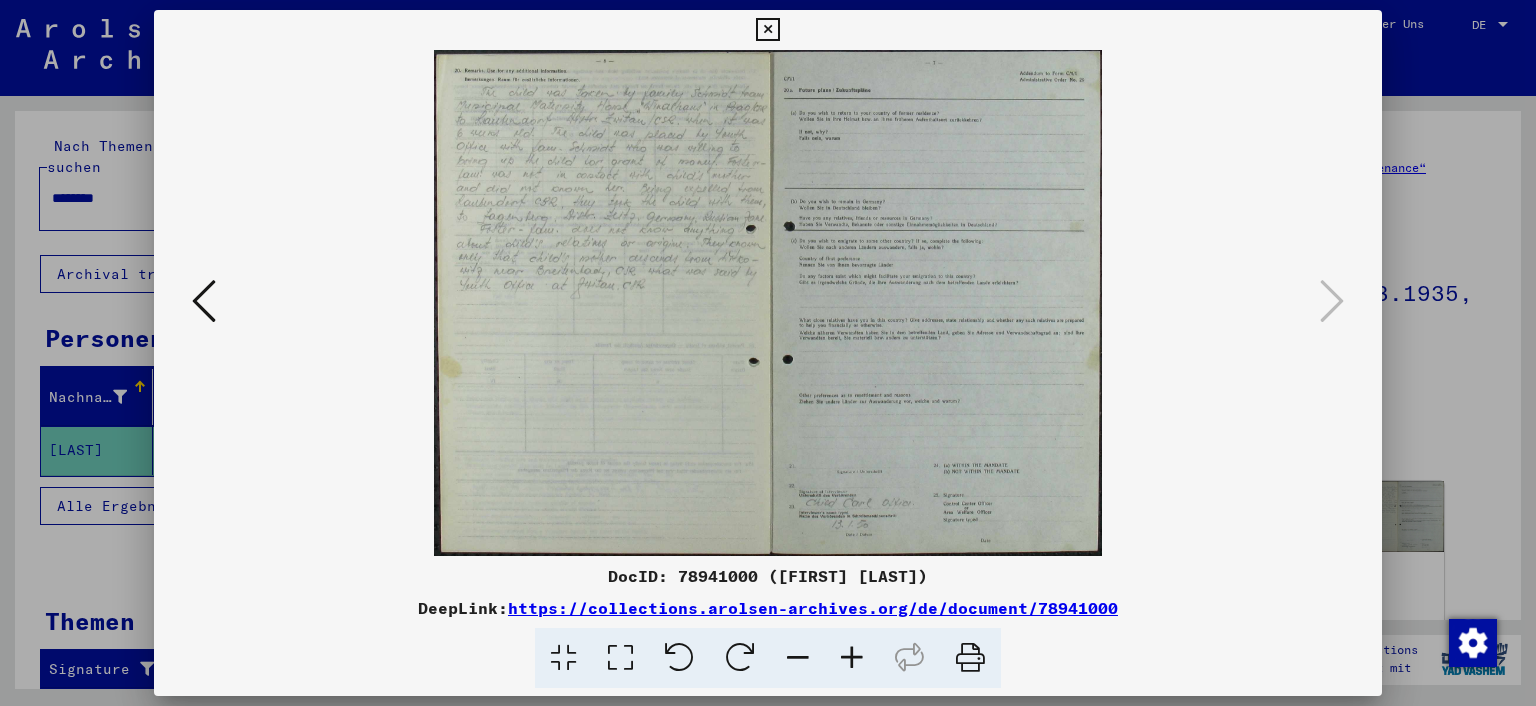 click at bounding box center (852, 658) 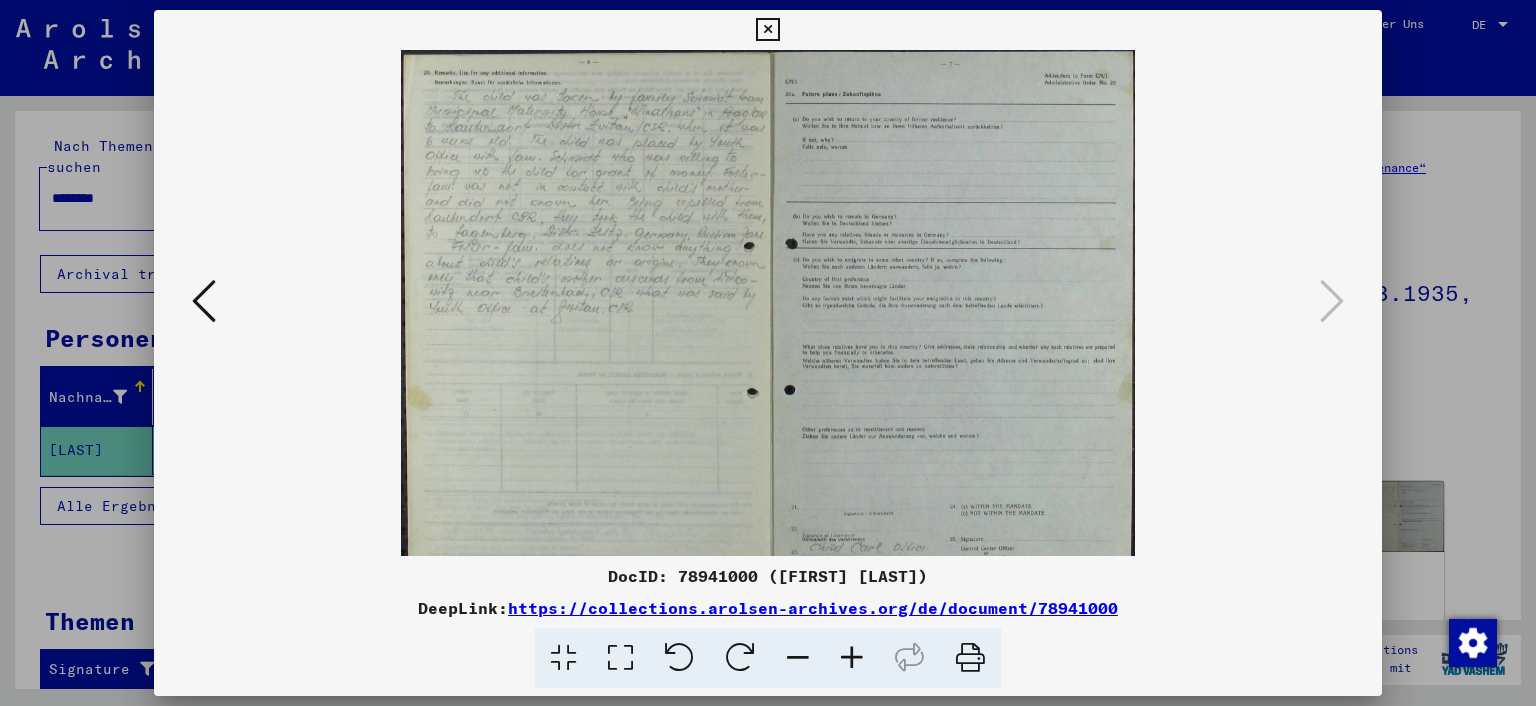 click at bounding box center (852, 658) 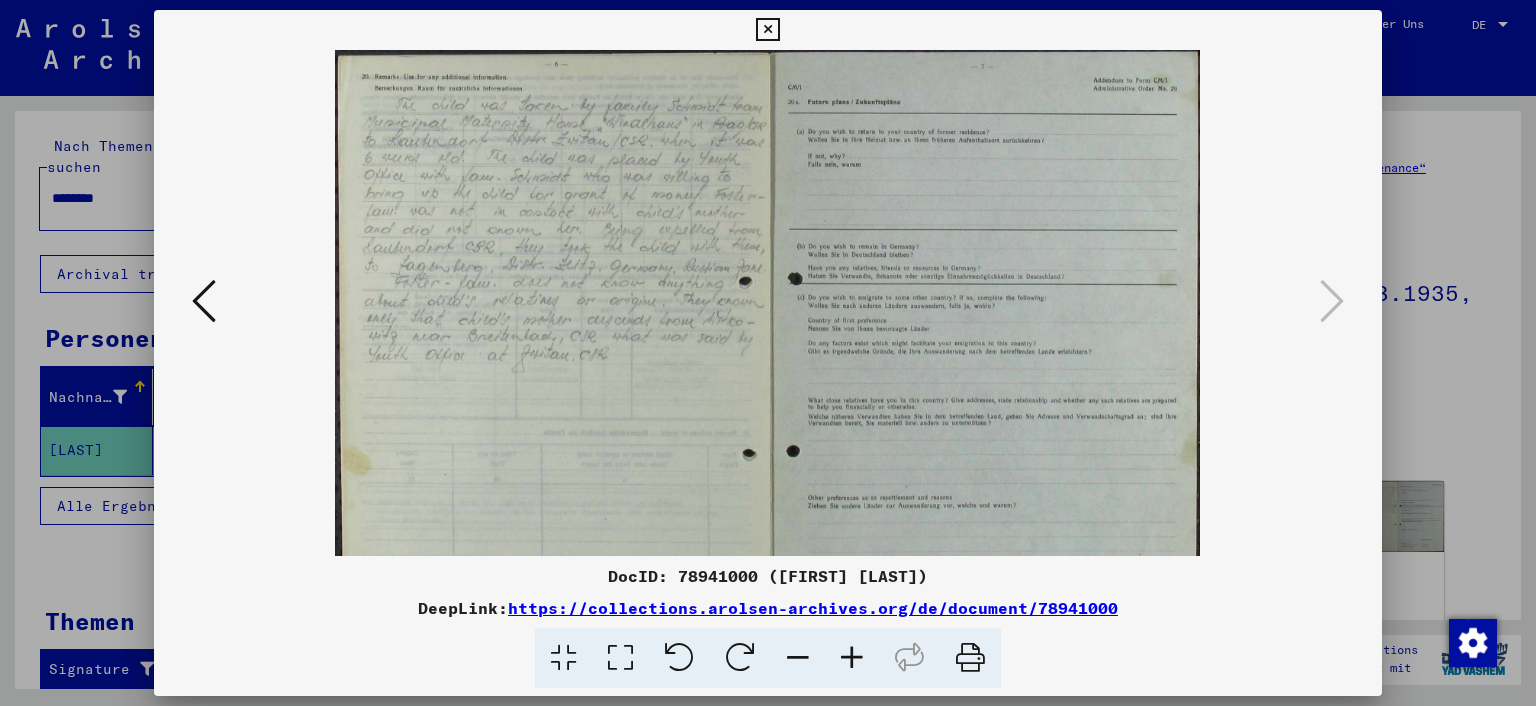 click at bounding box center [852, 658] 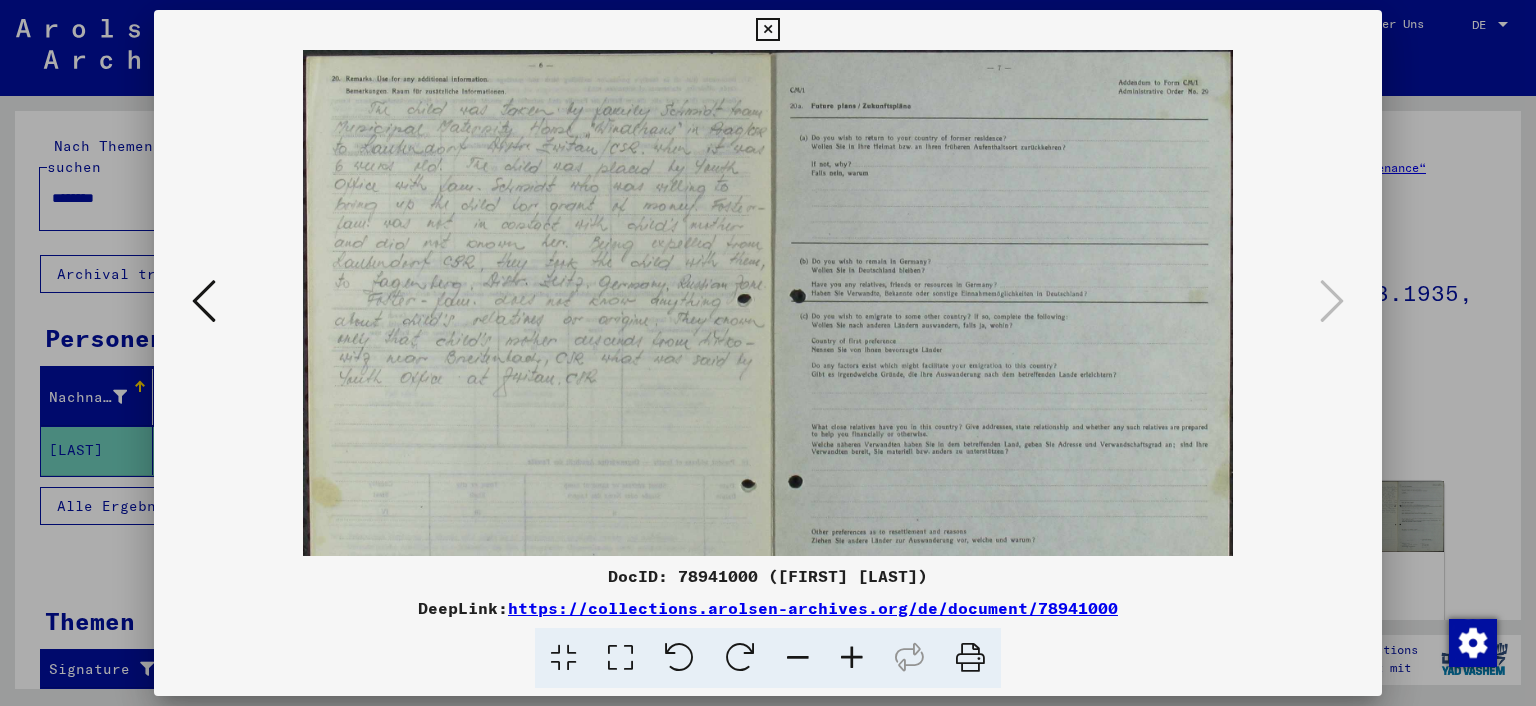 click at bounding box center (852, 658) 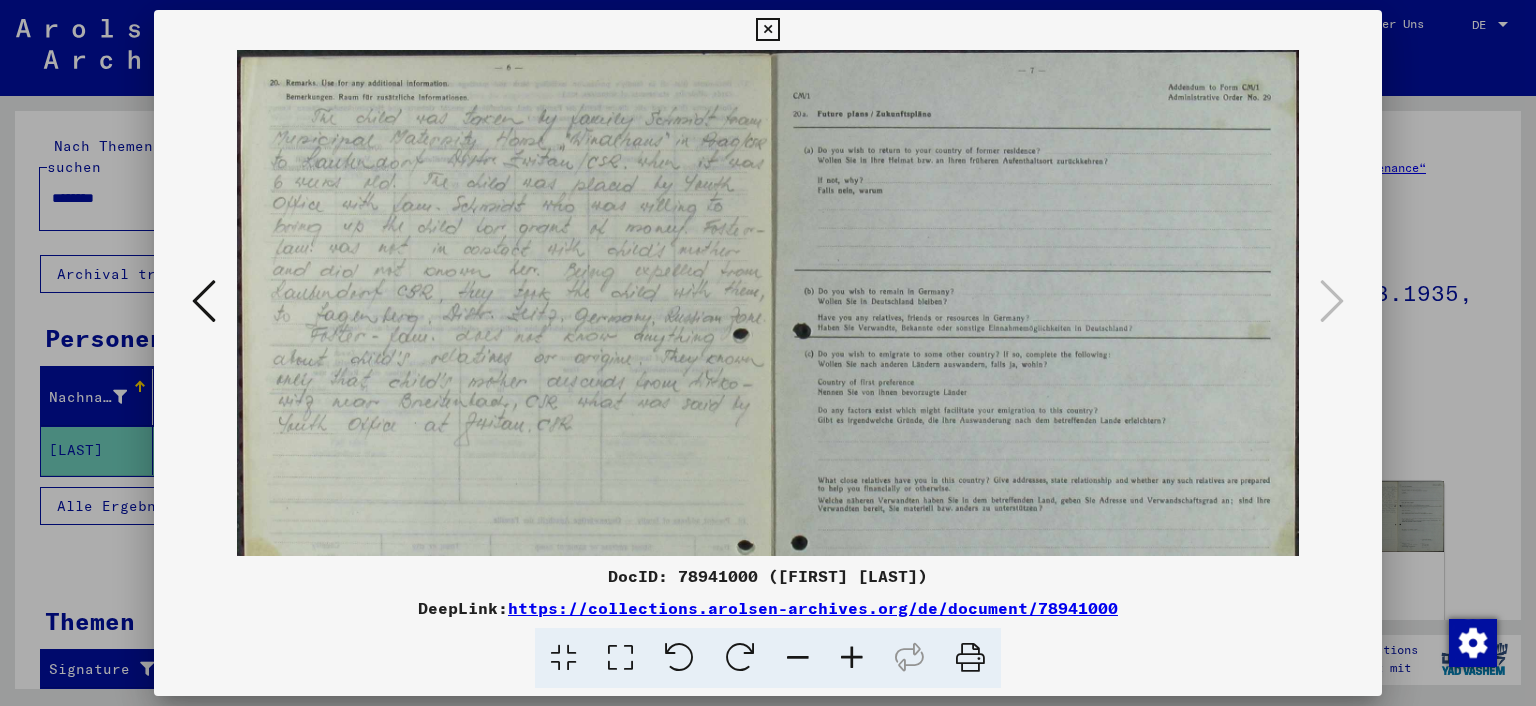 click at bounding box center (852, 658) 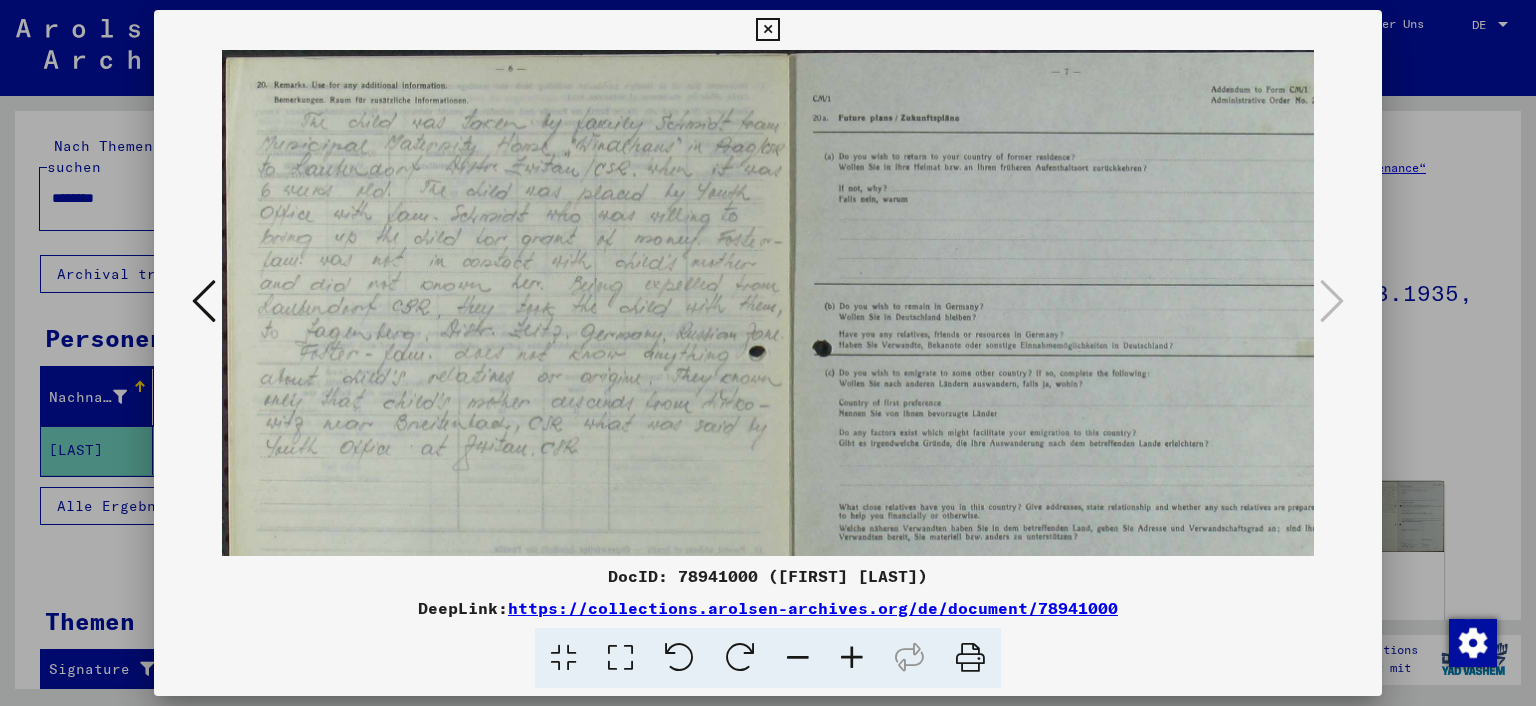 click at bounding box center (852, 658) 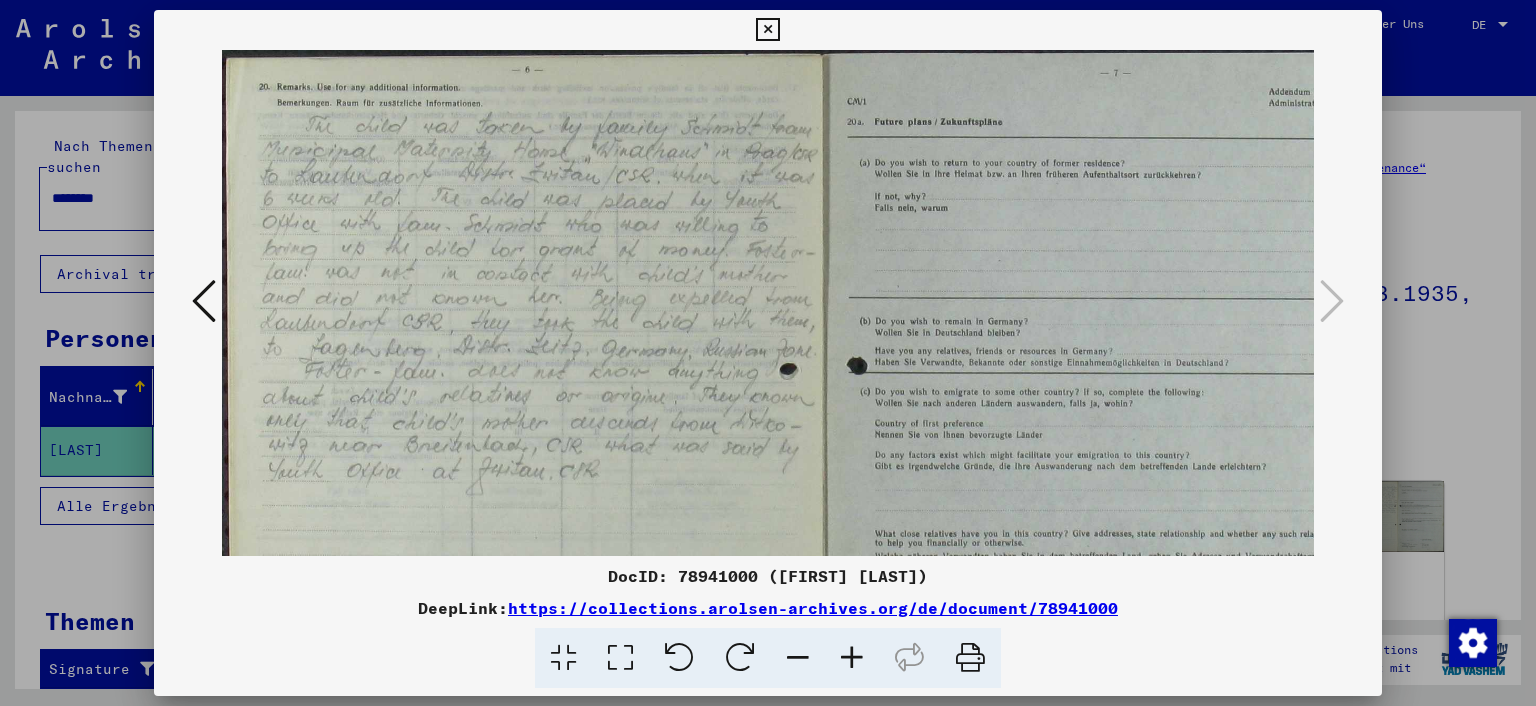 click at bounding box center (852, 658) 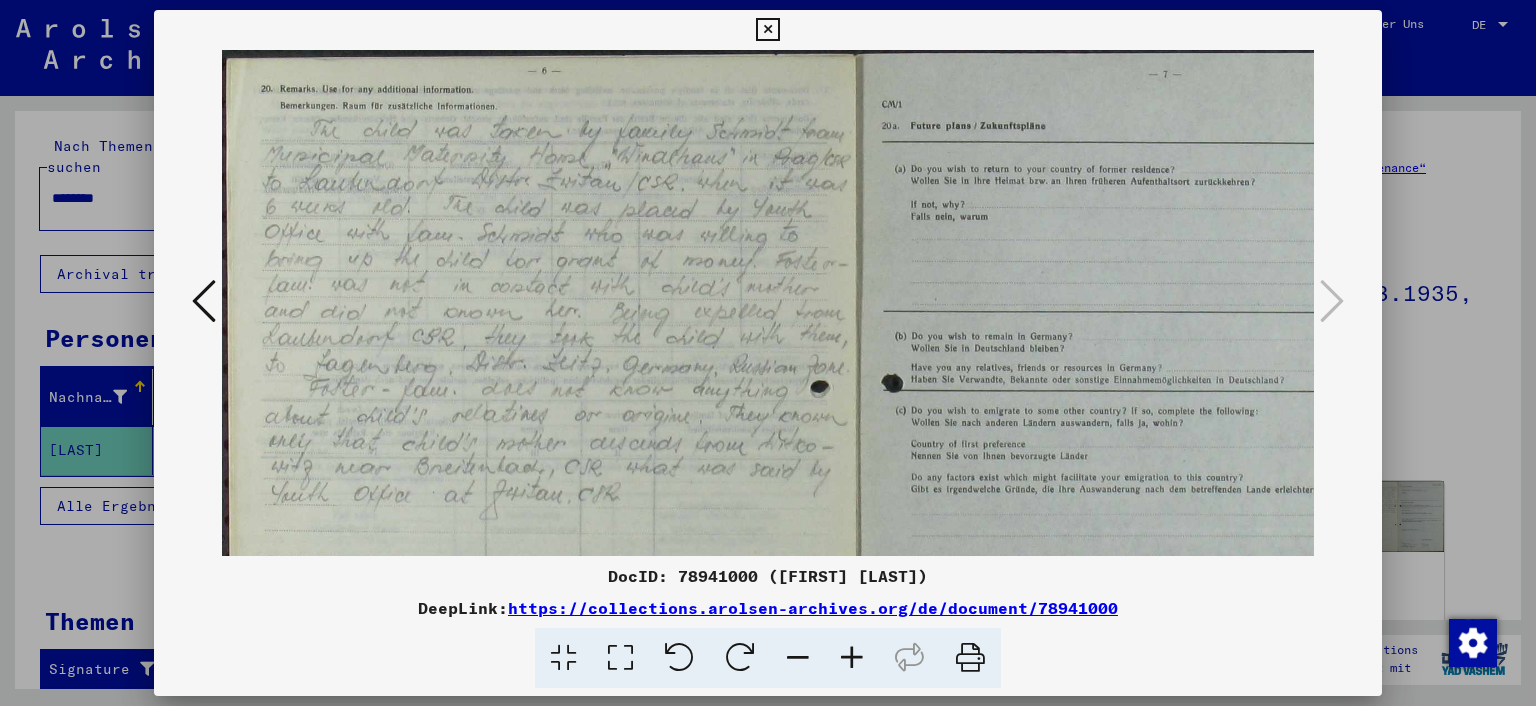 click at bounding box center (852, 658) 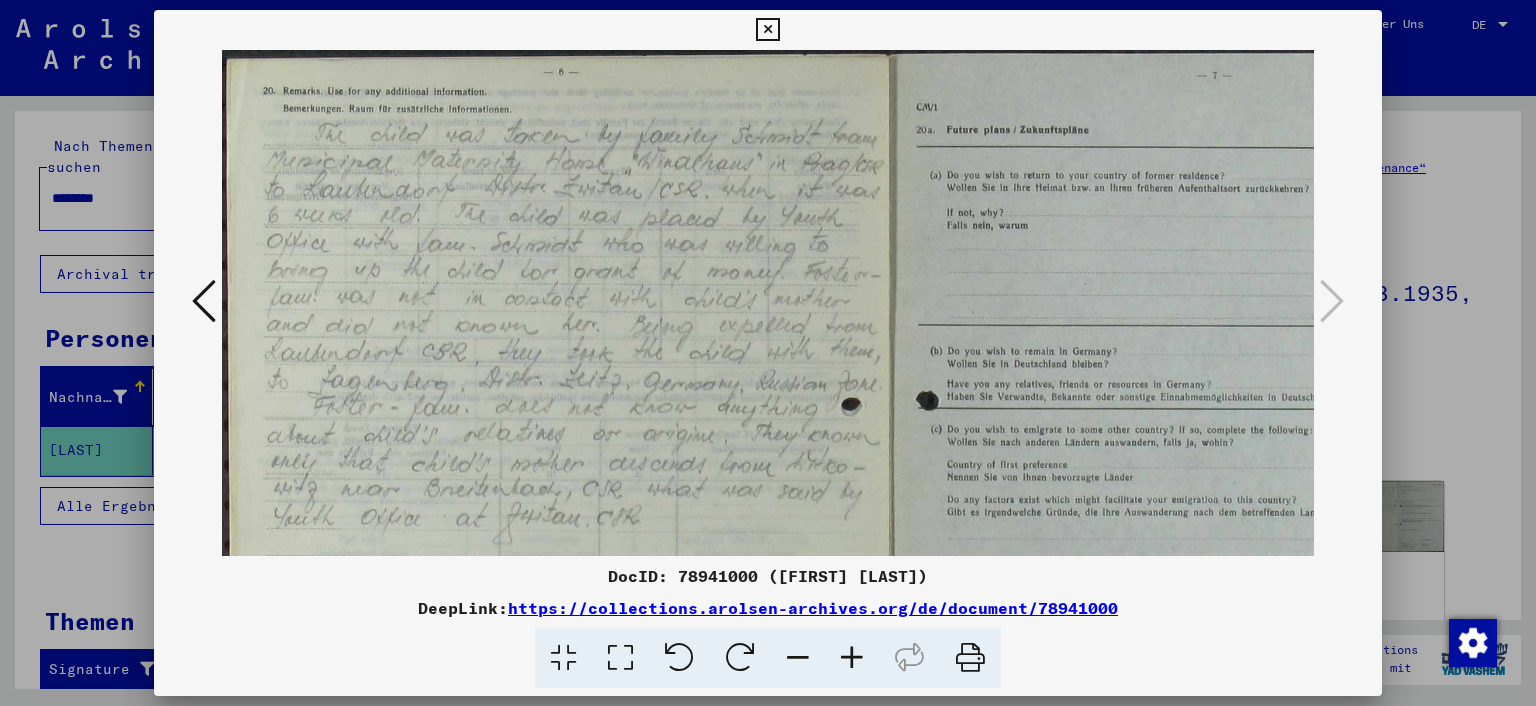 click at bounding box center (852, 658) 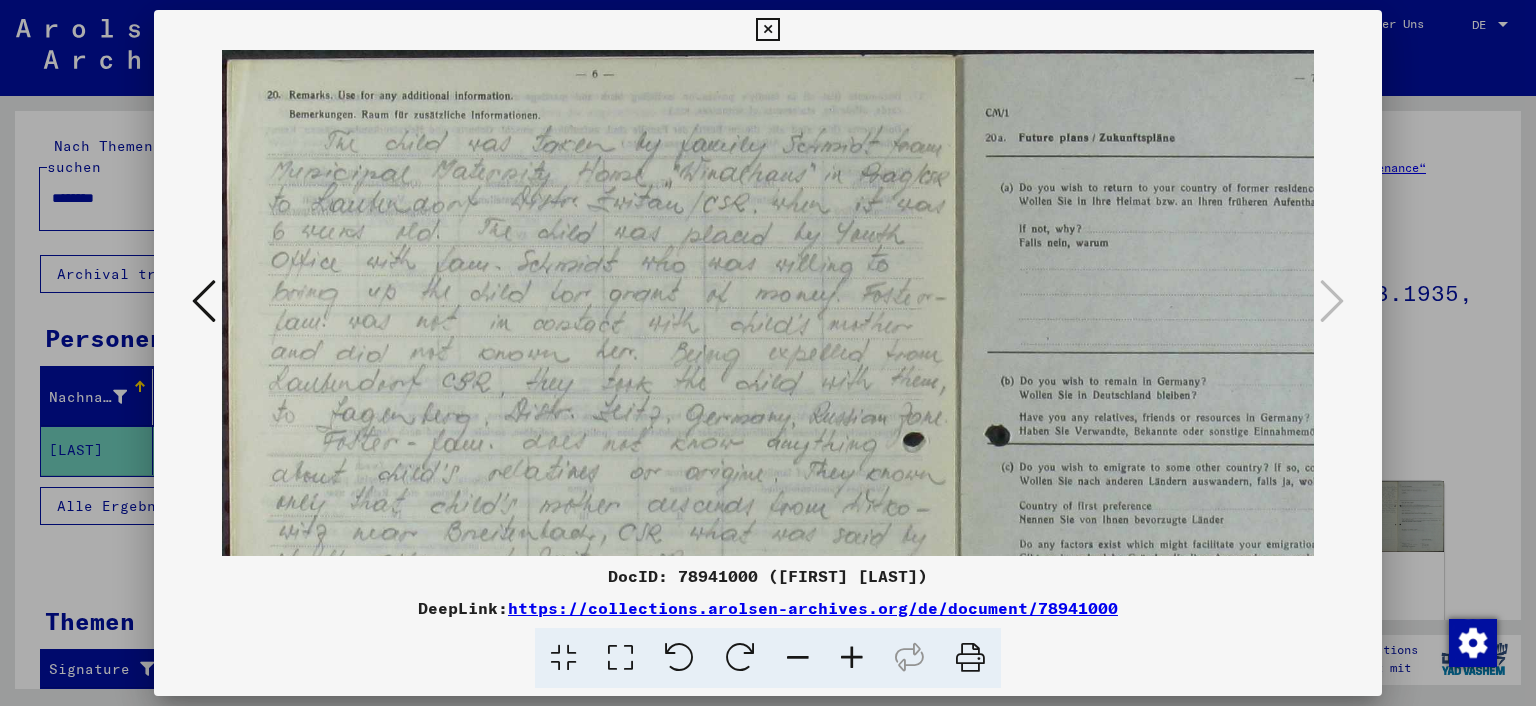 click at bounding box center [852, 658] 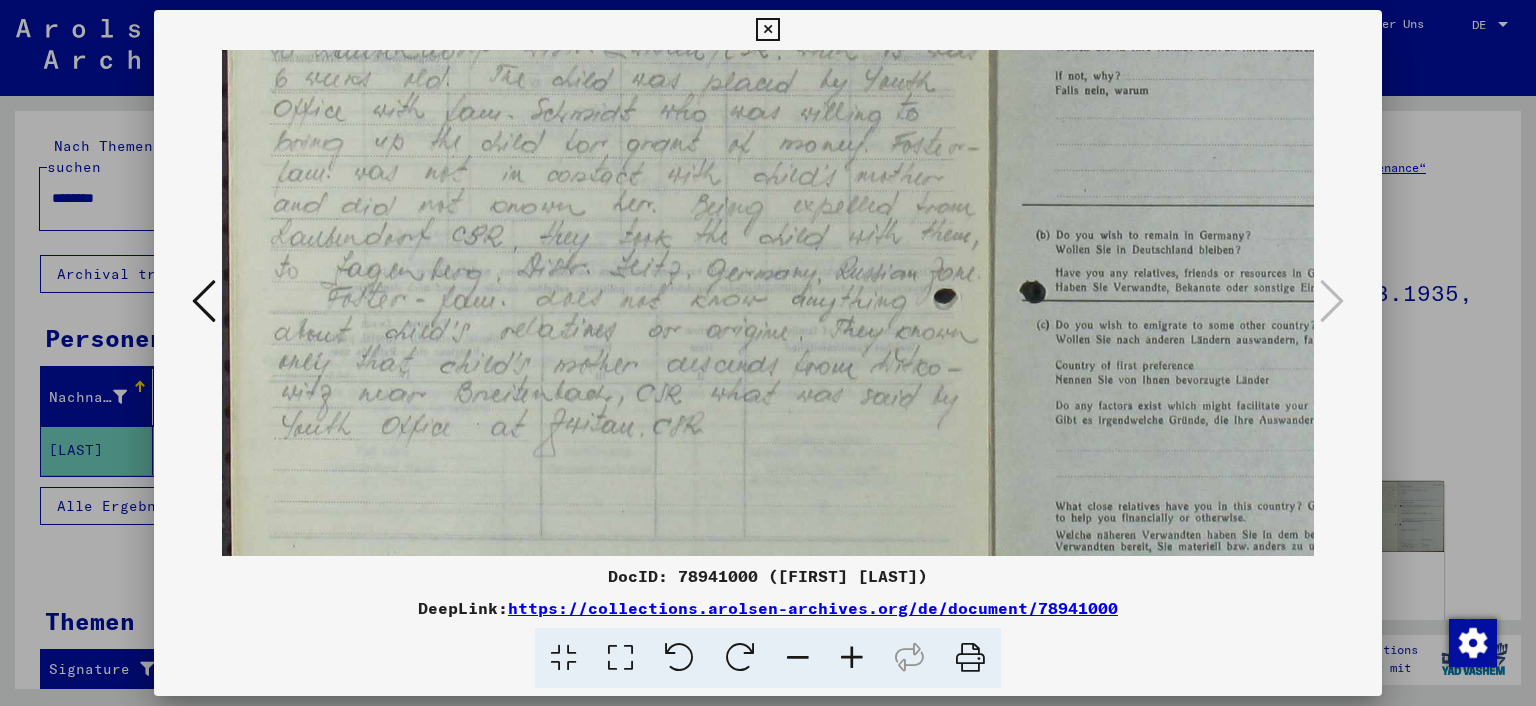 scroll, scrollTop: 162, scrollLeft: 0, axis: vertical 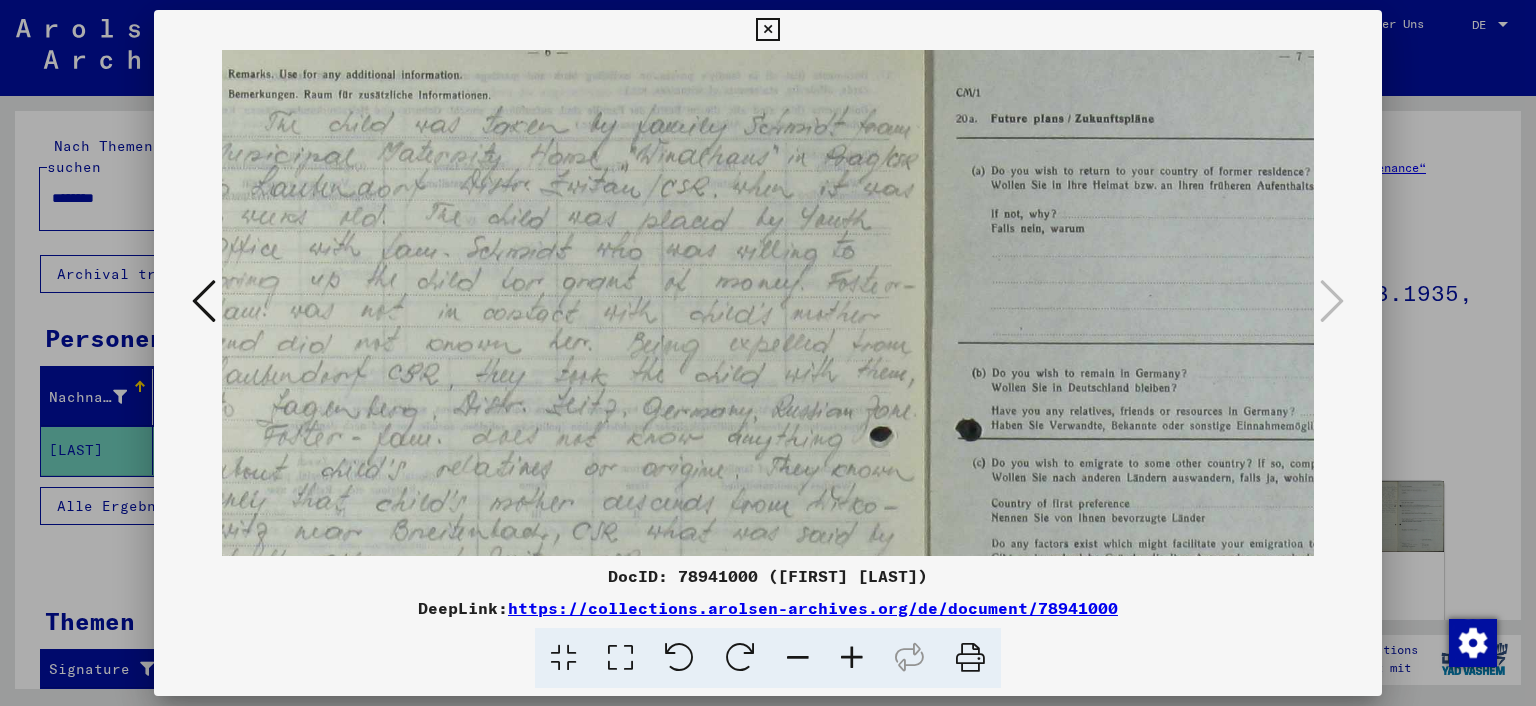 drag, startPoint x: 882, startPoint y: 427, endPoint x: 817, endPoint y: 400, distance: 70.38466 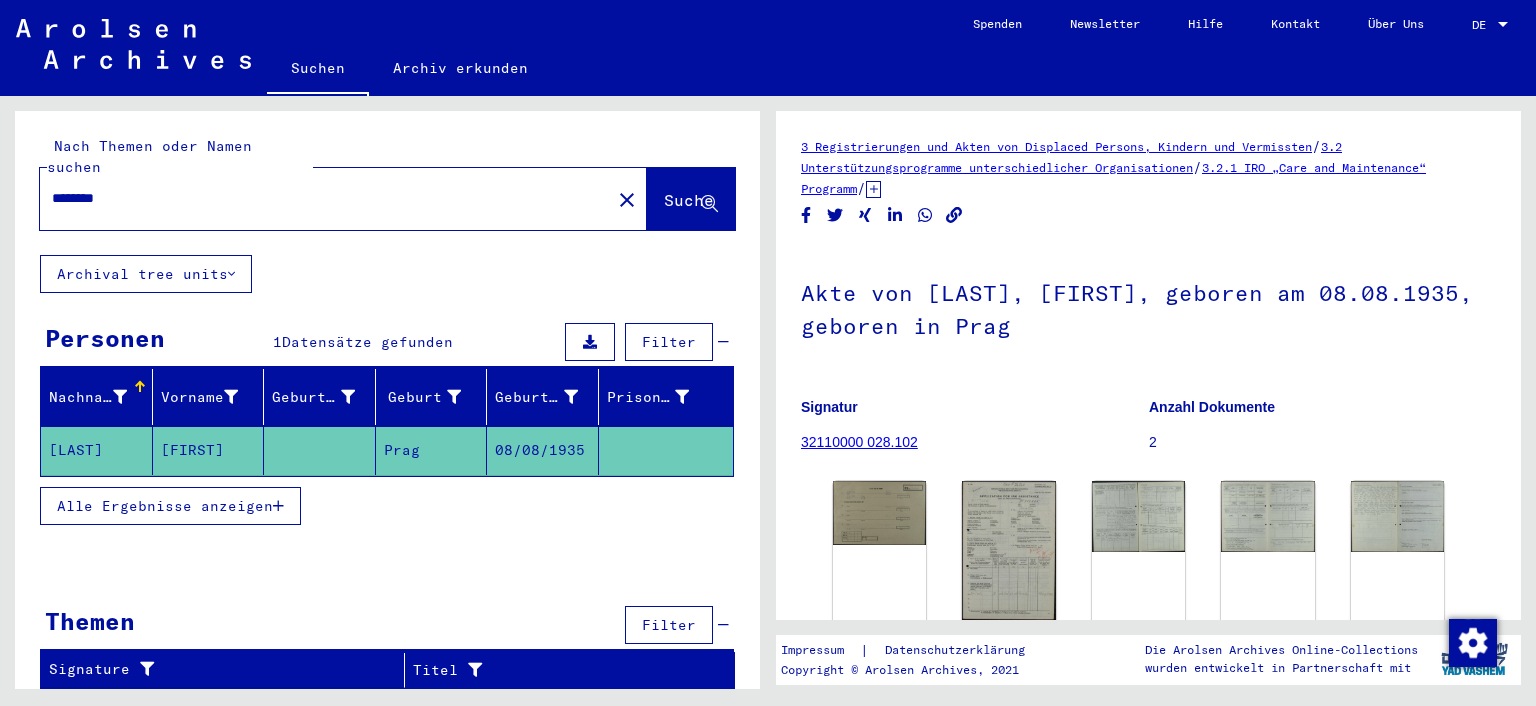 click on "2" 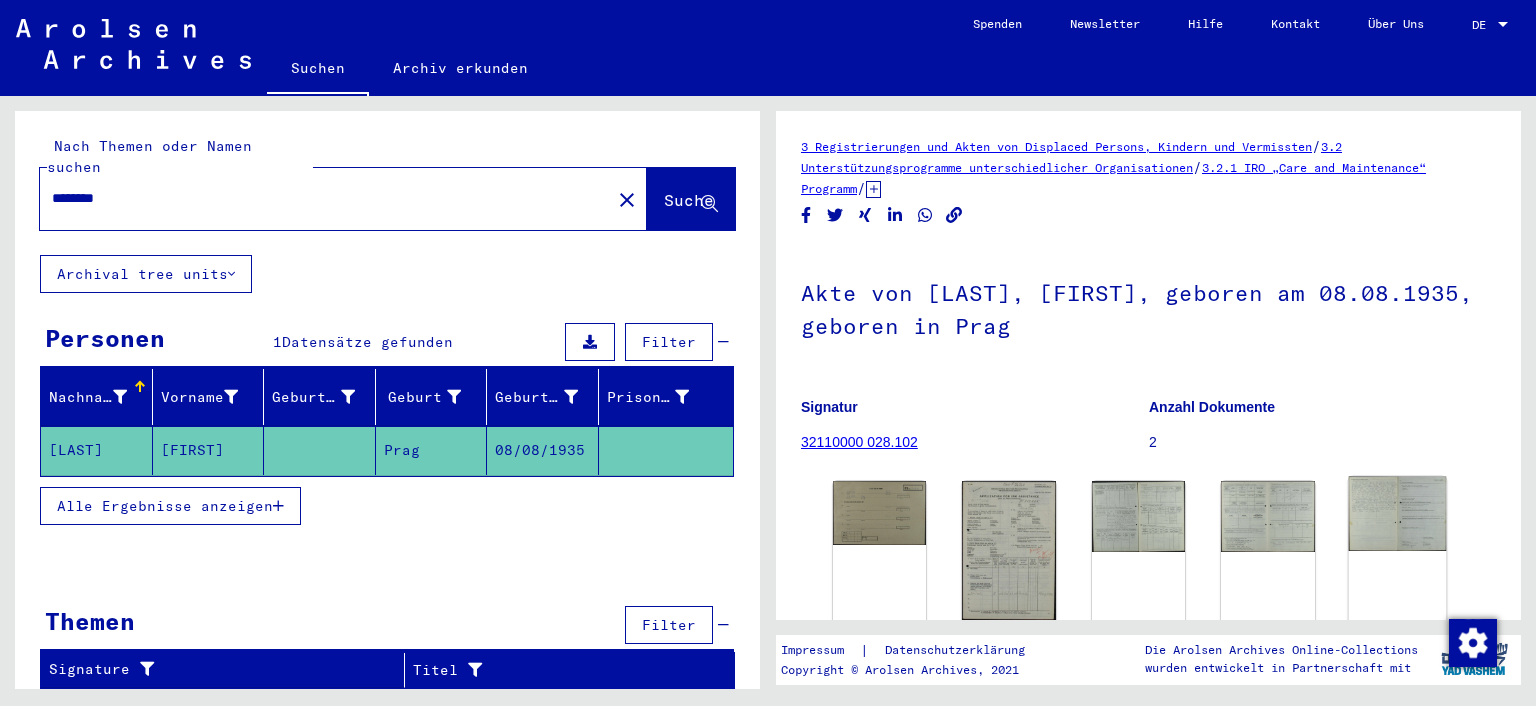 click 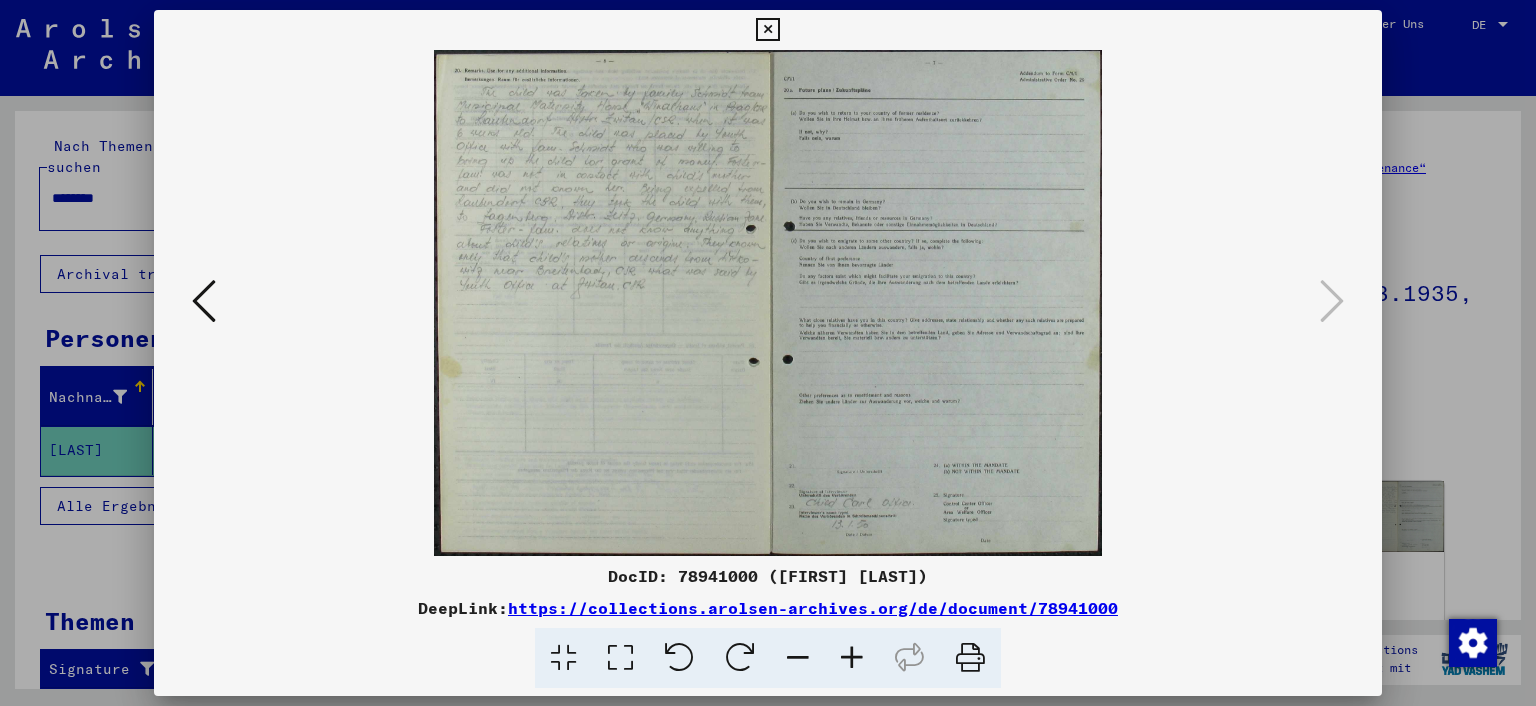 click at bounding box center (767, 30) 